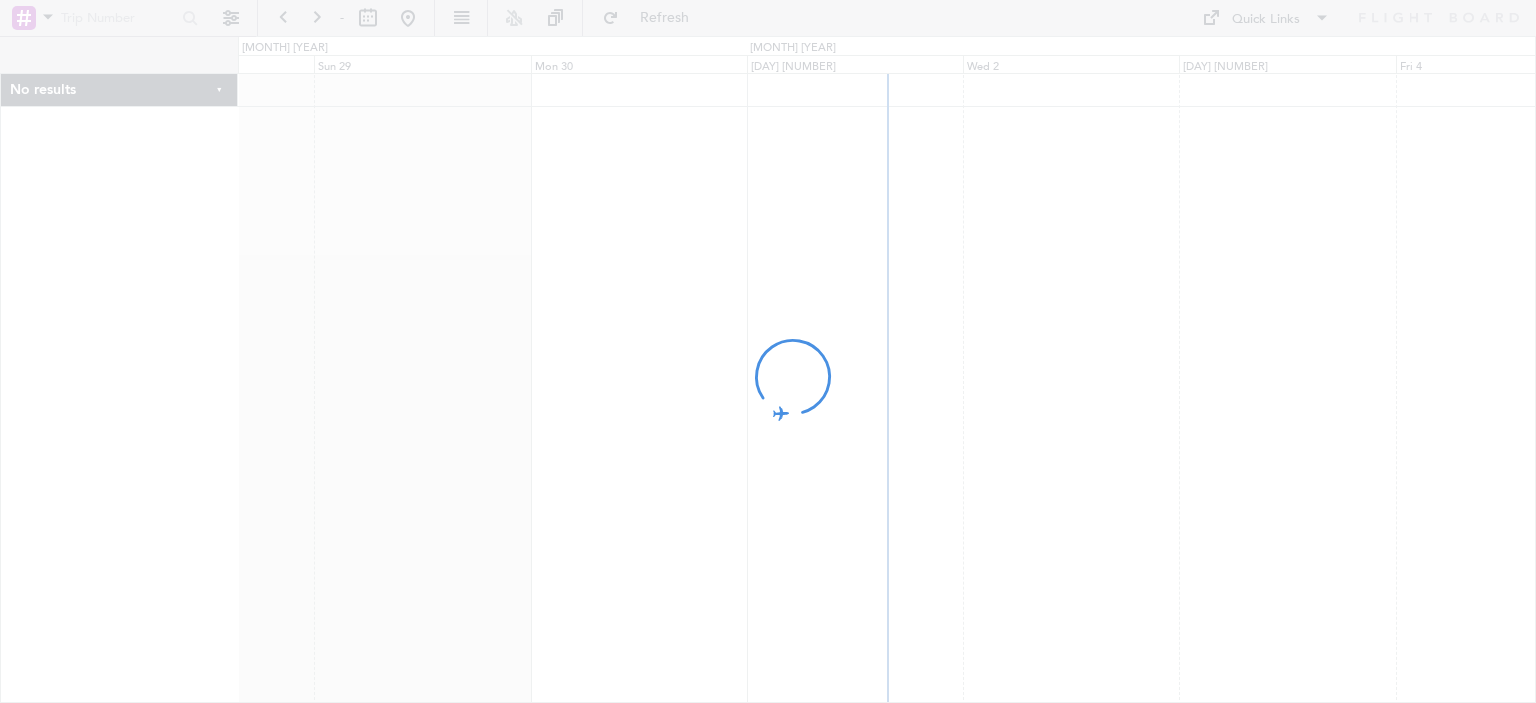scroll, scrollTop: 0, scrollLeft: 0, axis: both 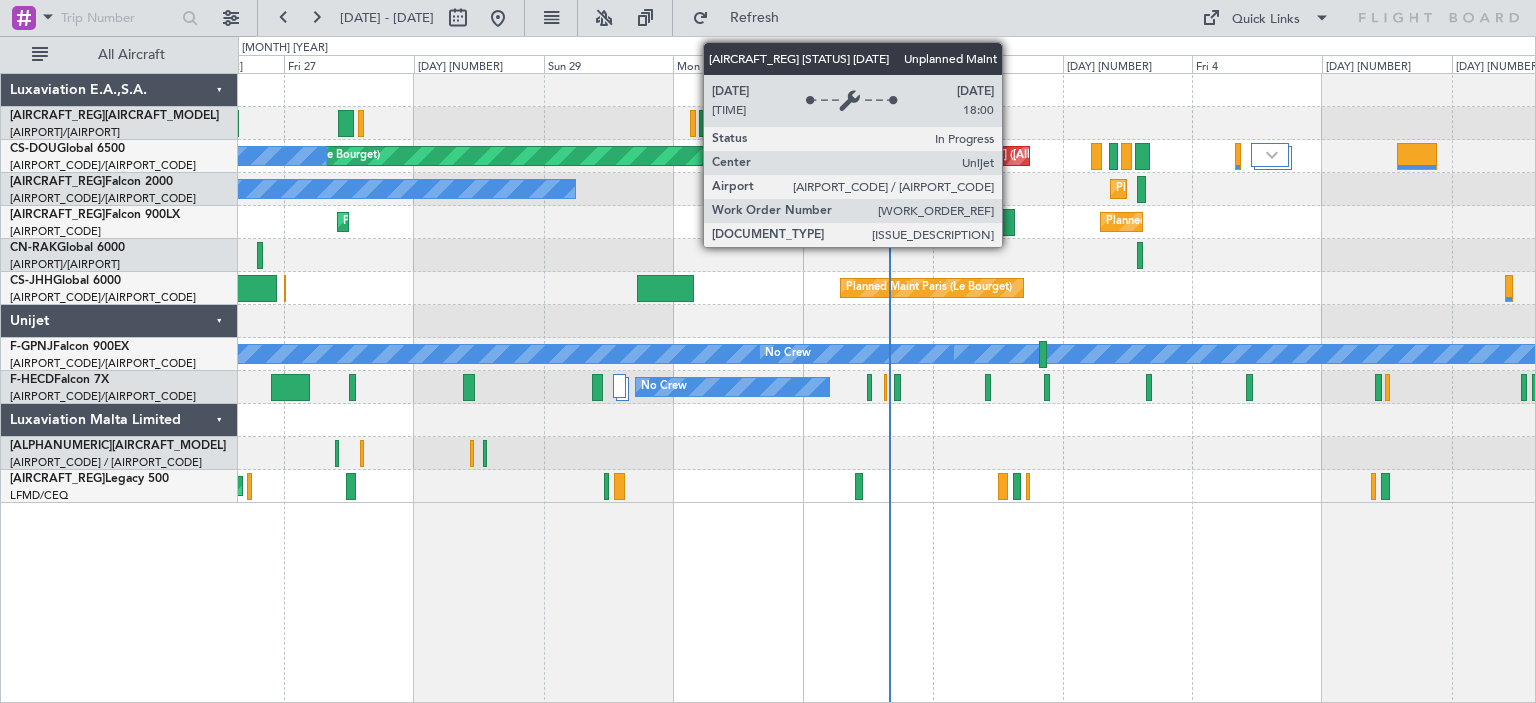 click on "Unplanned Maint [CITY] ([AIRPORT])" at bounding box center (978, 156) 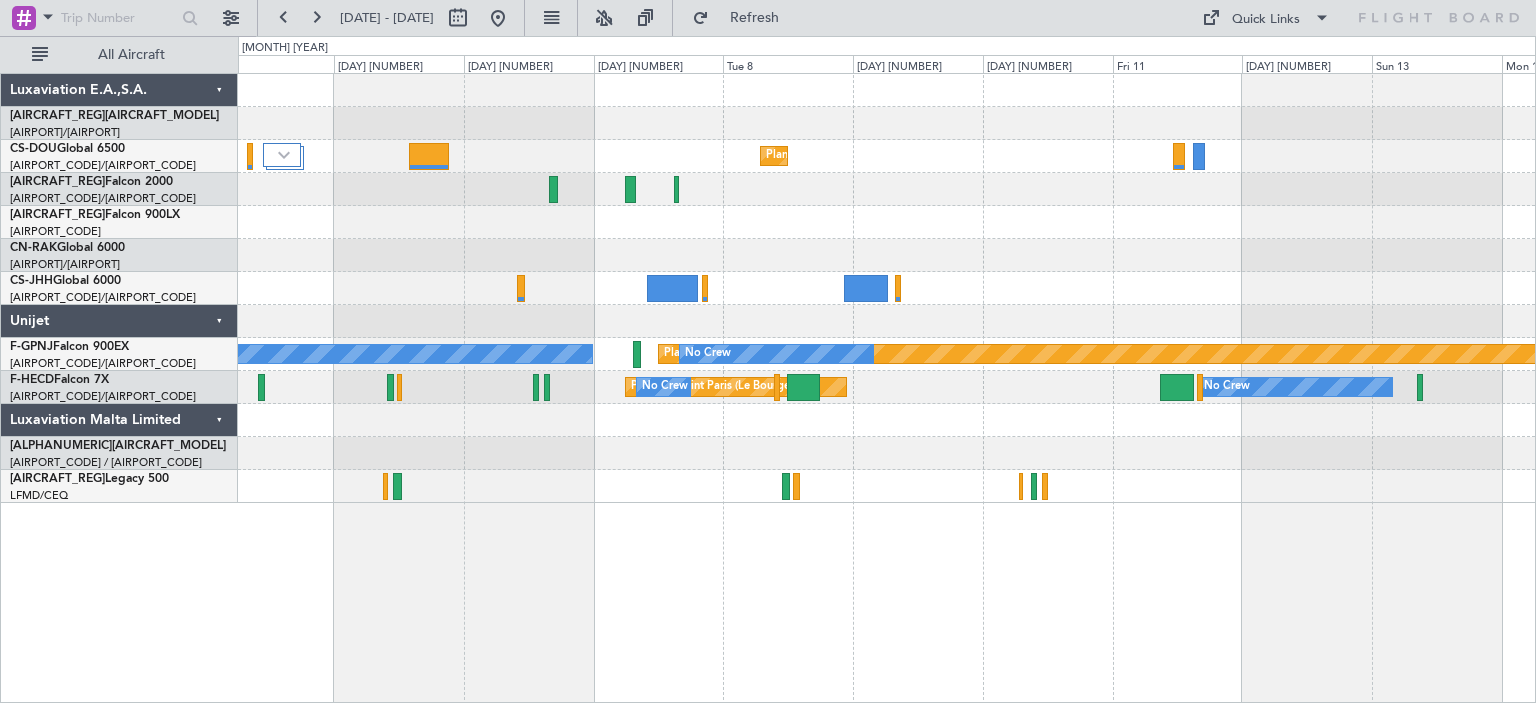 click at bounding box center (886, 255) 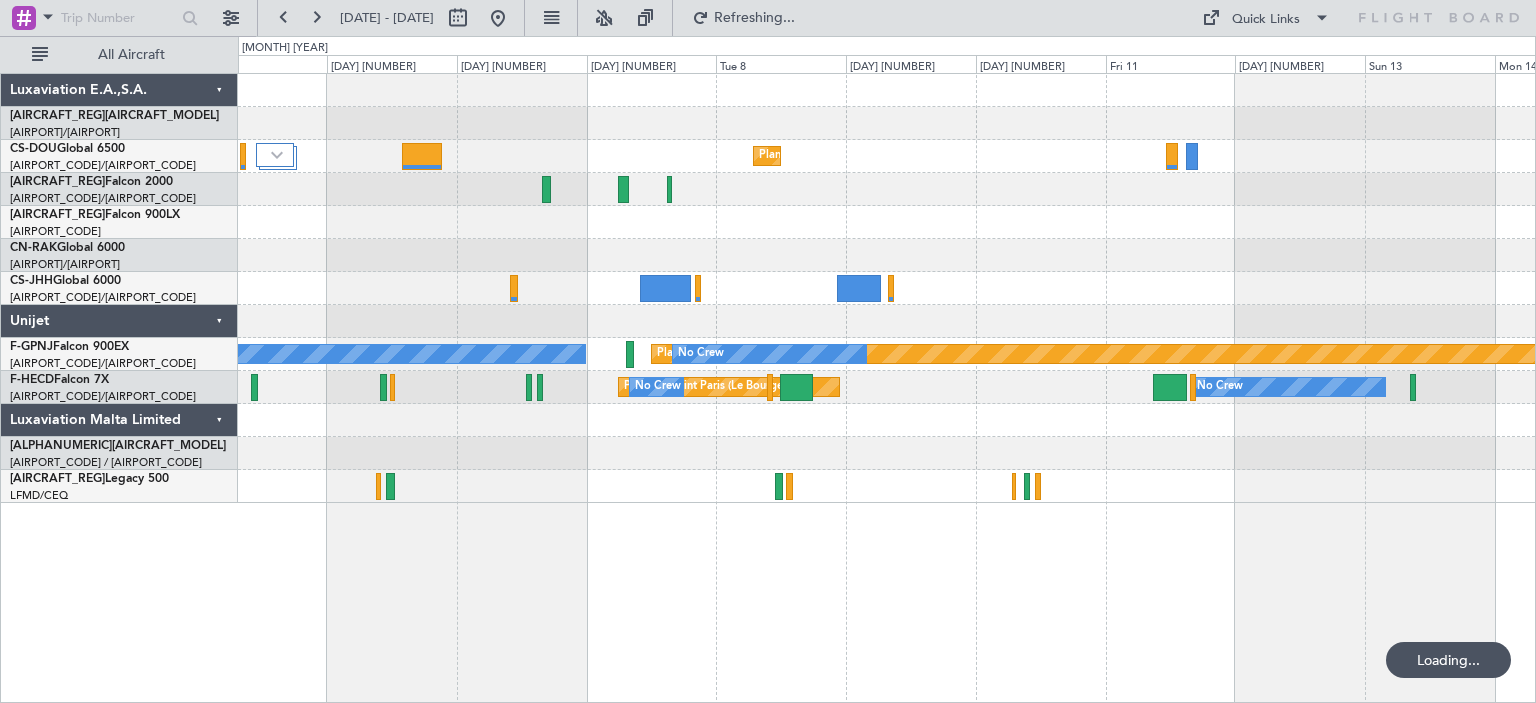 click on "Planned Maint Paris (Le Bourget)" at bounding box center [886, 222] 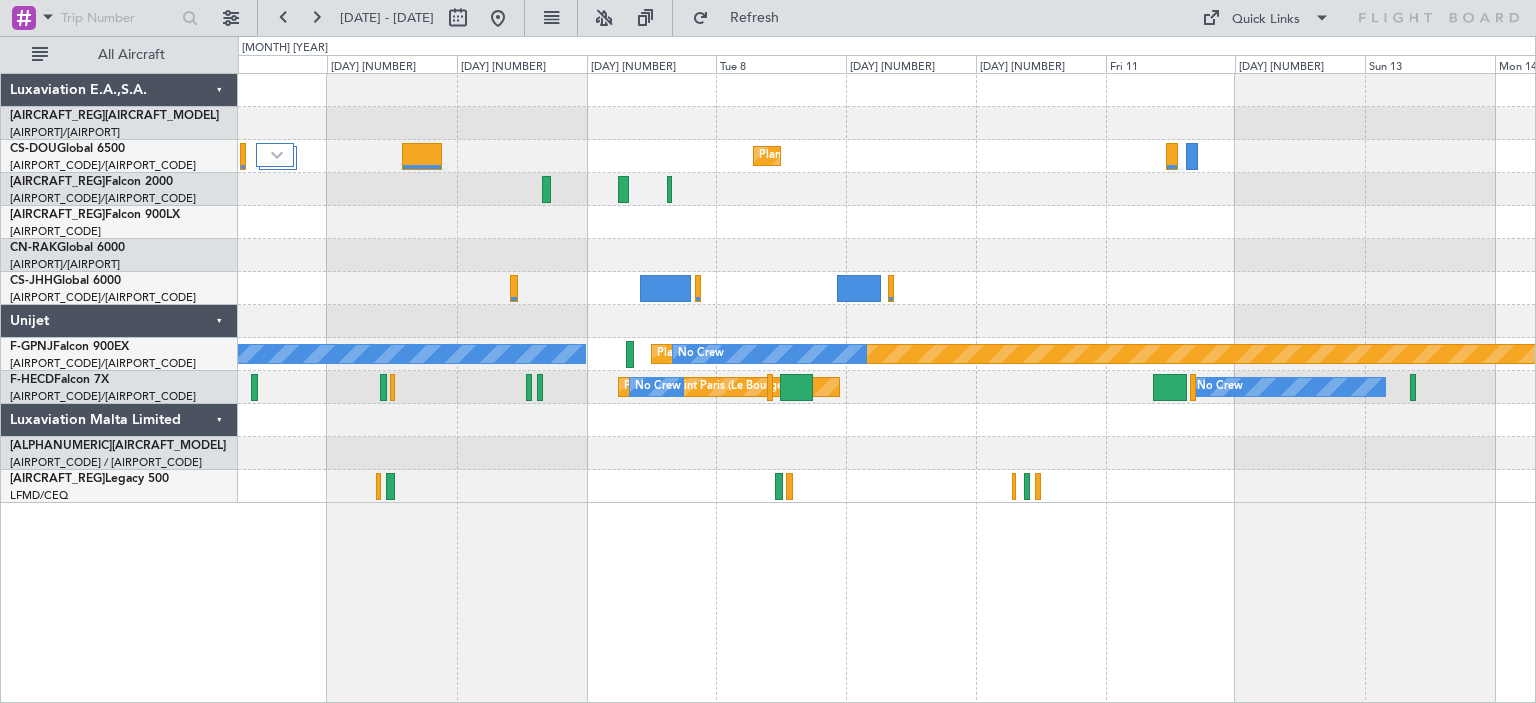 click on "Planned Maint Paris (Le Bourget)" at bounding box center [886, 222] 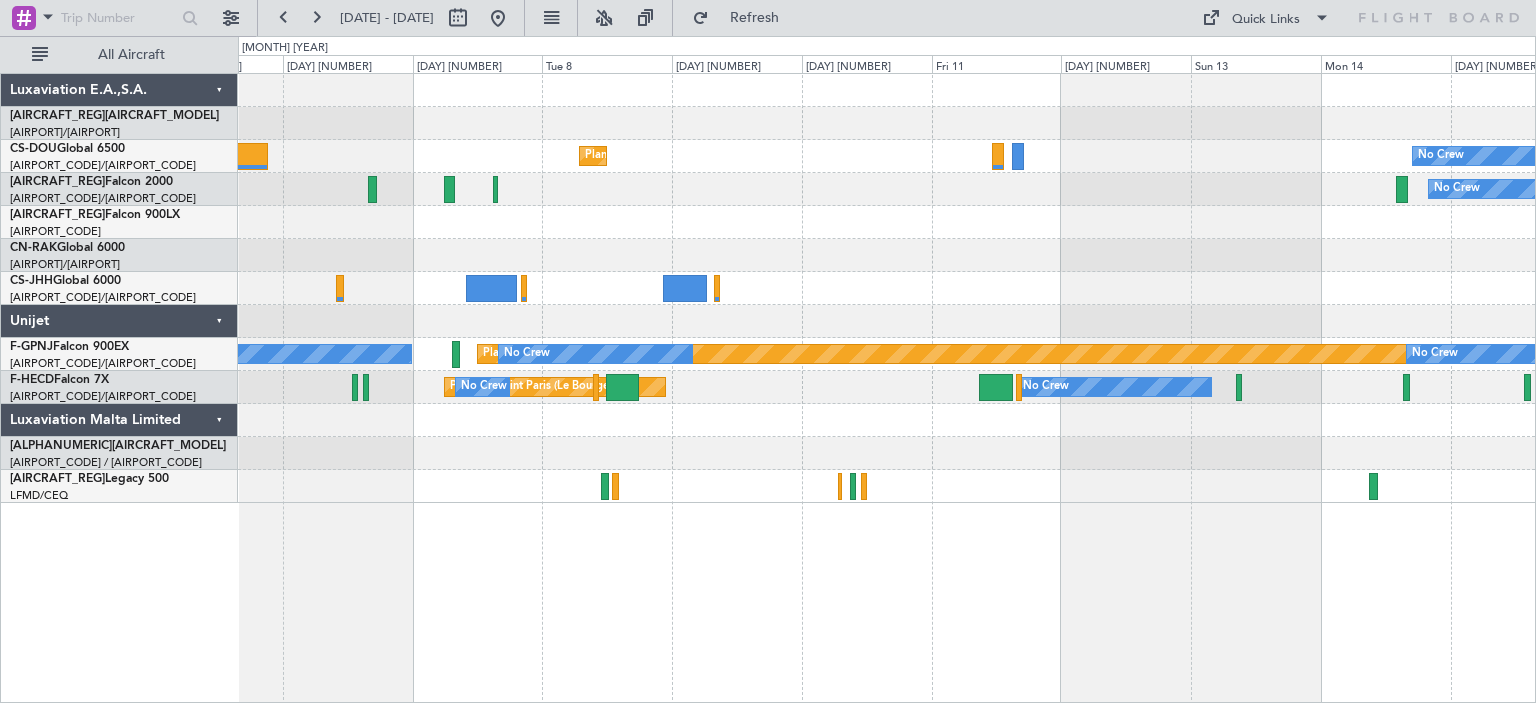 click on "Planned Maint Paris (Le Bourget)" at bounding box center [886, 222] 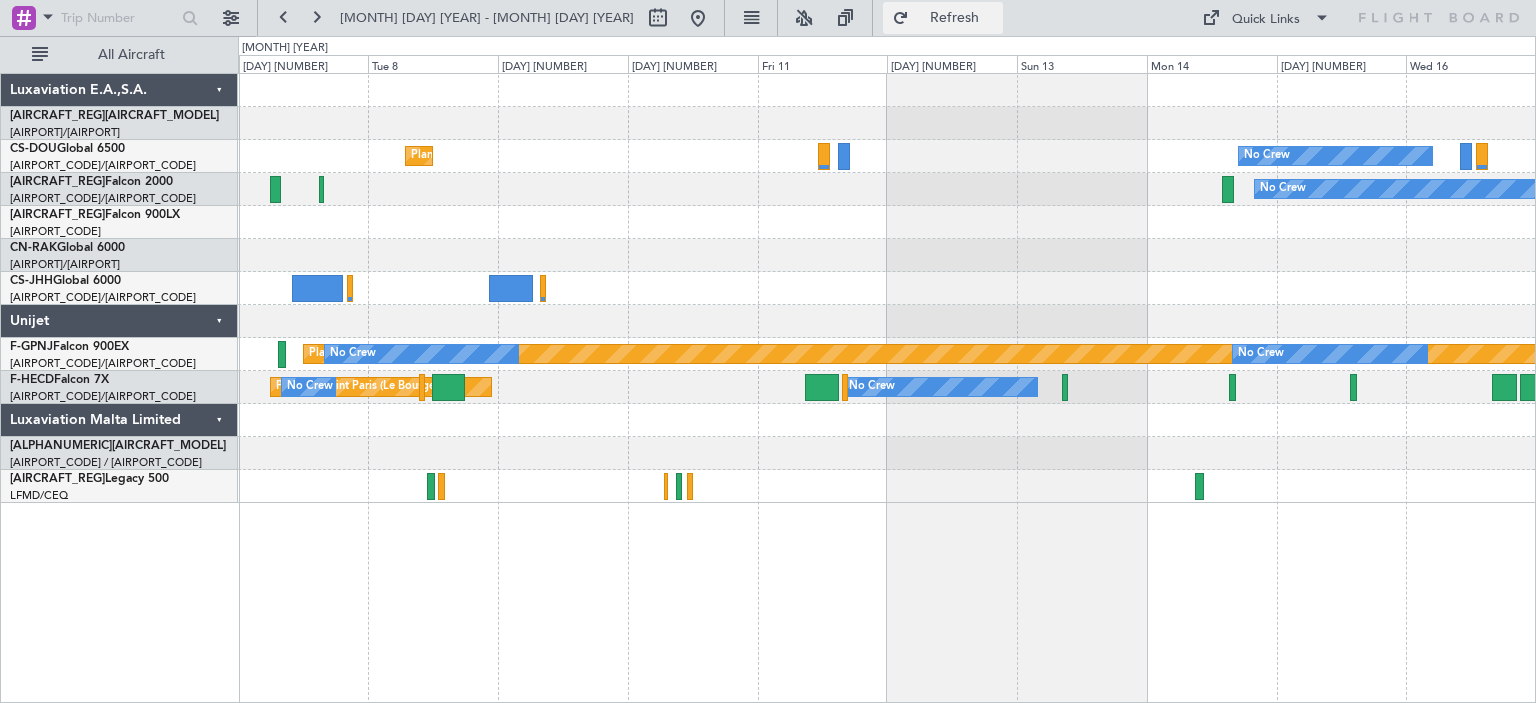 click on "Refresh" at bounding box center [955, 18] 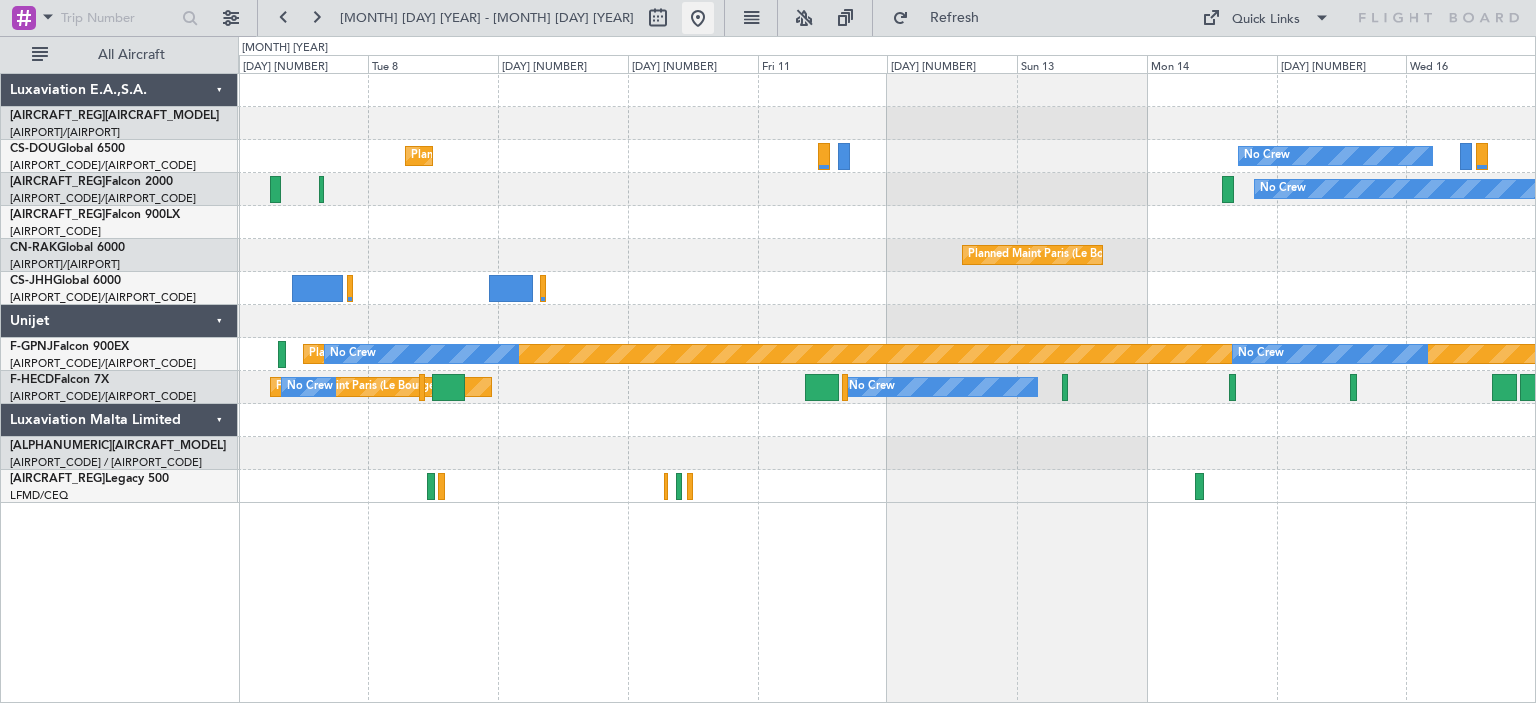 click at bounding box center [698, 18] 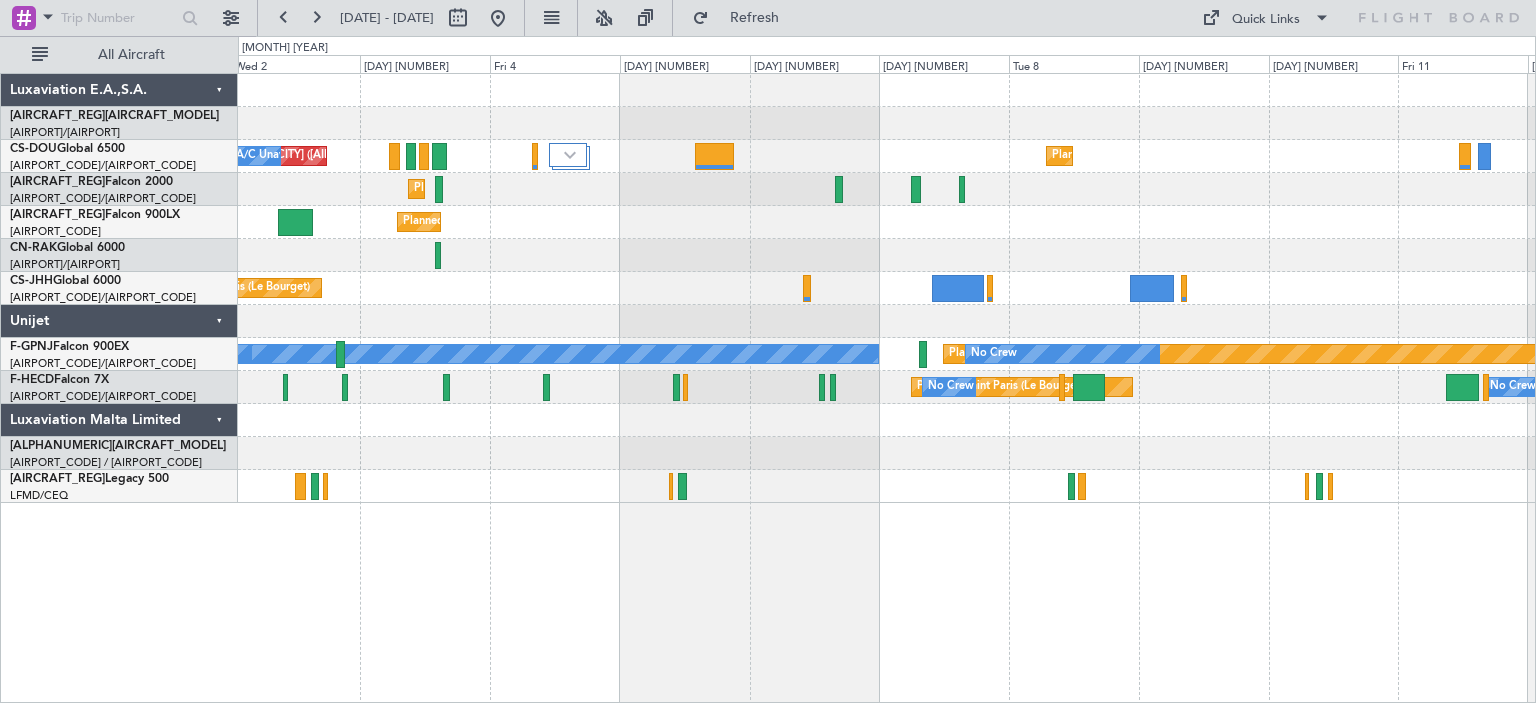 click on "Unplanned Maint [CITY] ([AIRPORT])
A/C Unavailable
Planned Maint [CITY] ([AIRPORT])
Planned Maint [CITY] ([AIRPORT])
Planned Maint [CITY]
Planned Maint [CITY] ([AIRPORT])
Planned Maint [CITY] ([AIRPORT])
Planned Maint [CITY] ([AIRPORT])
A/C Unavailable
No Crew
Planned Maint [CITY] ([AIRPORT])
No Crew
Planned Maint [CITY] ([AIRPORT])
No Crew
No Crew
Unplanned Maint [CITY] ([AIRPORT])
No Crew" at bounding box center [886, 288] 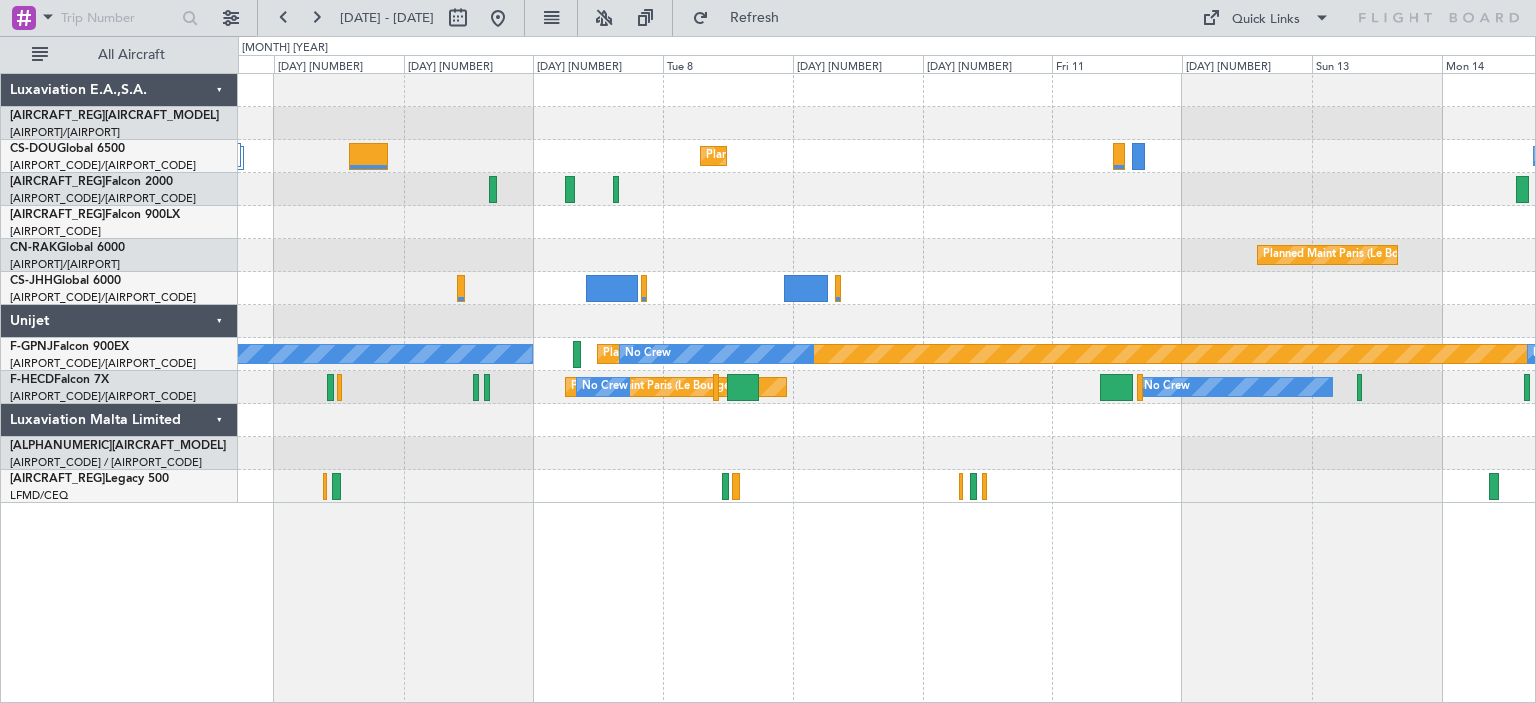 click on "Planned Maint Paris (Le Bourget)" at bounding box center [886, 255] 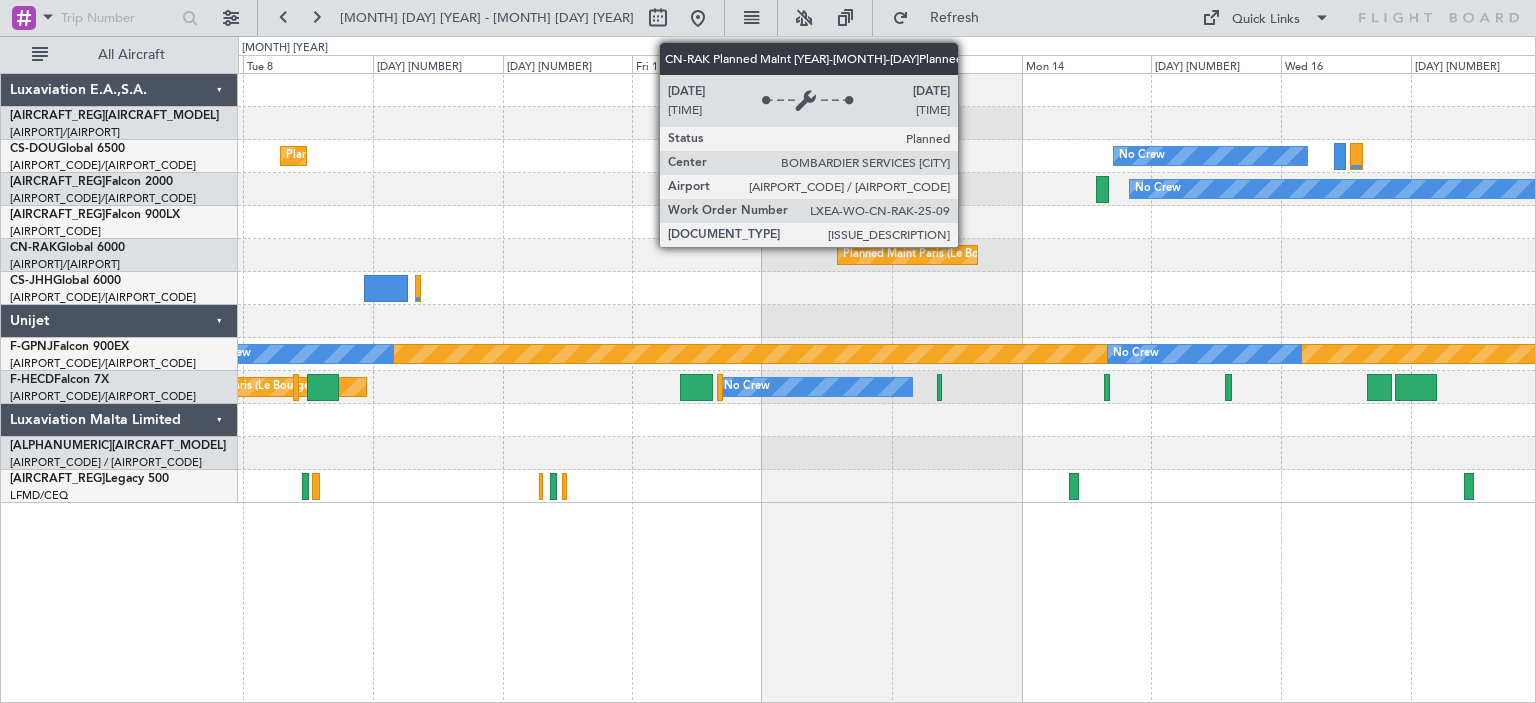 click on "Planned Maint Paris (Le Bourget)" at bounding box center [926, 255] 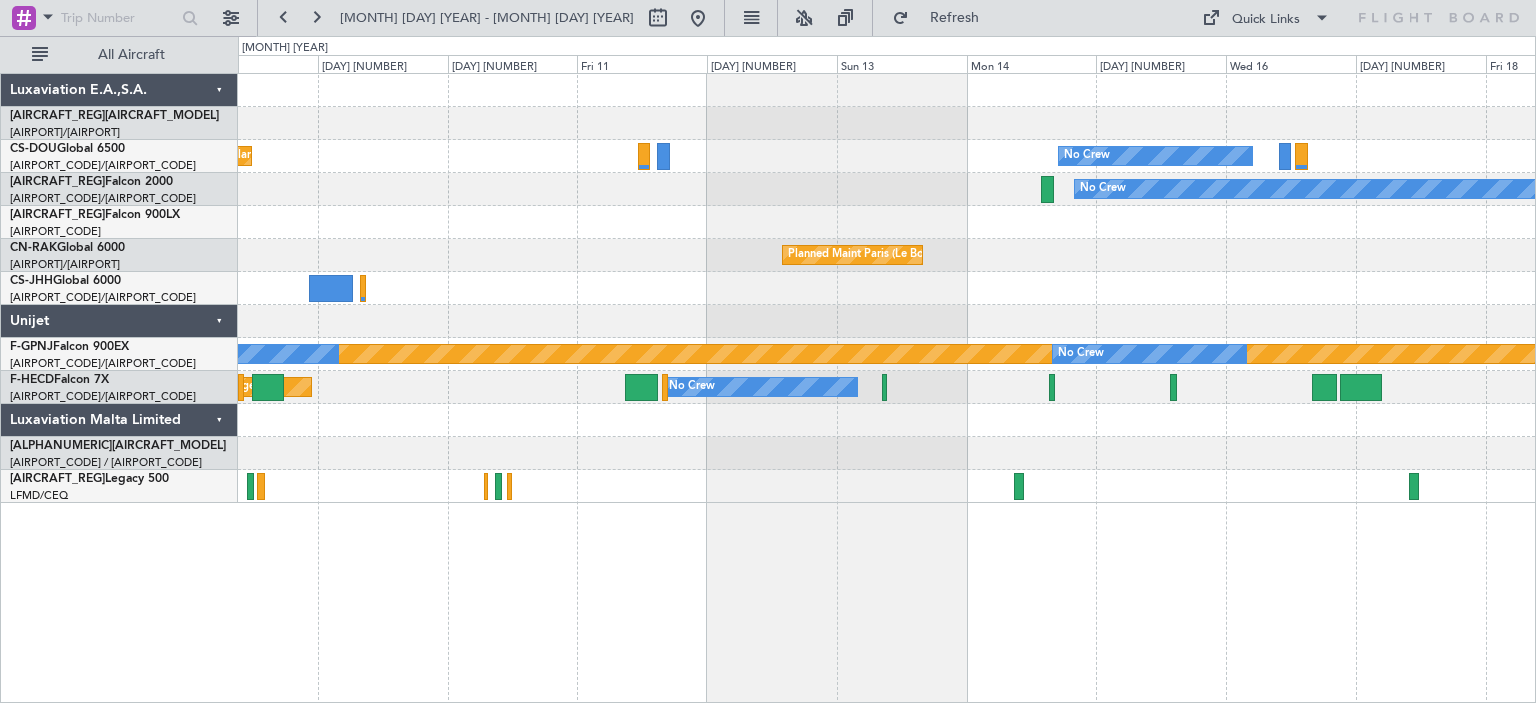 click at bounding box center (886, 288) 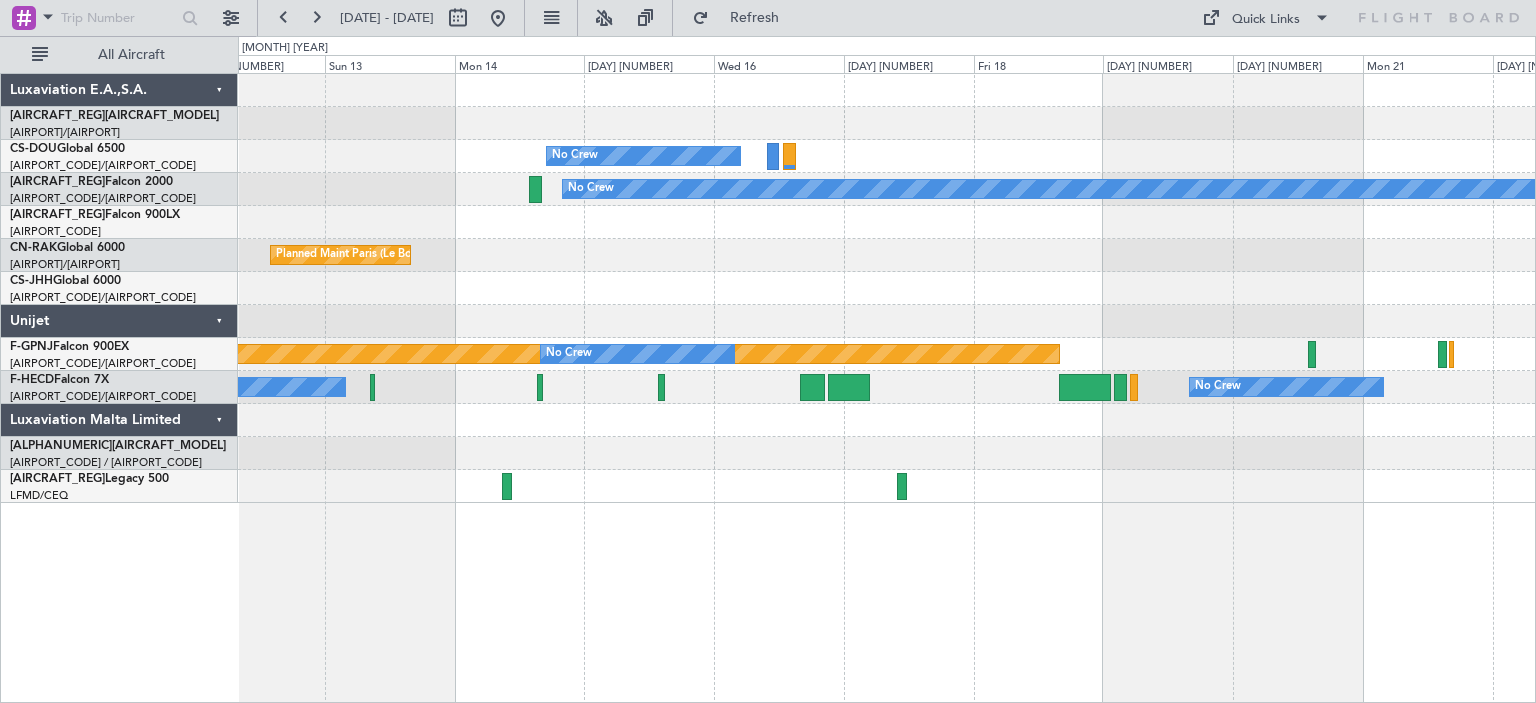 click at bounding box center [886, 288] 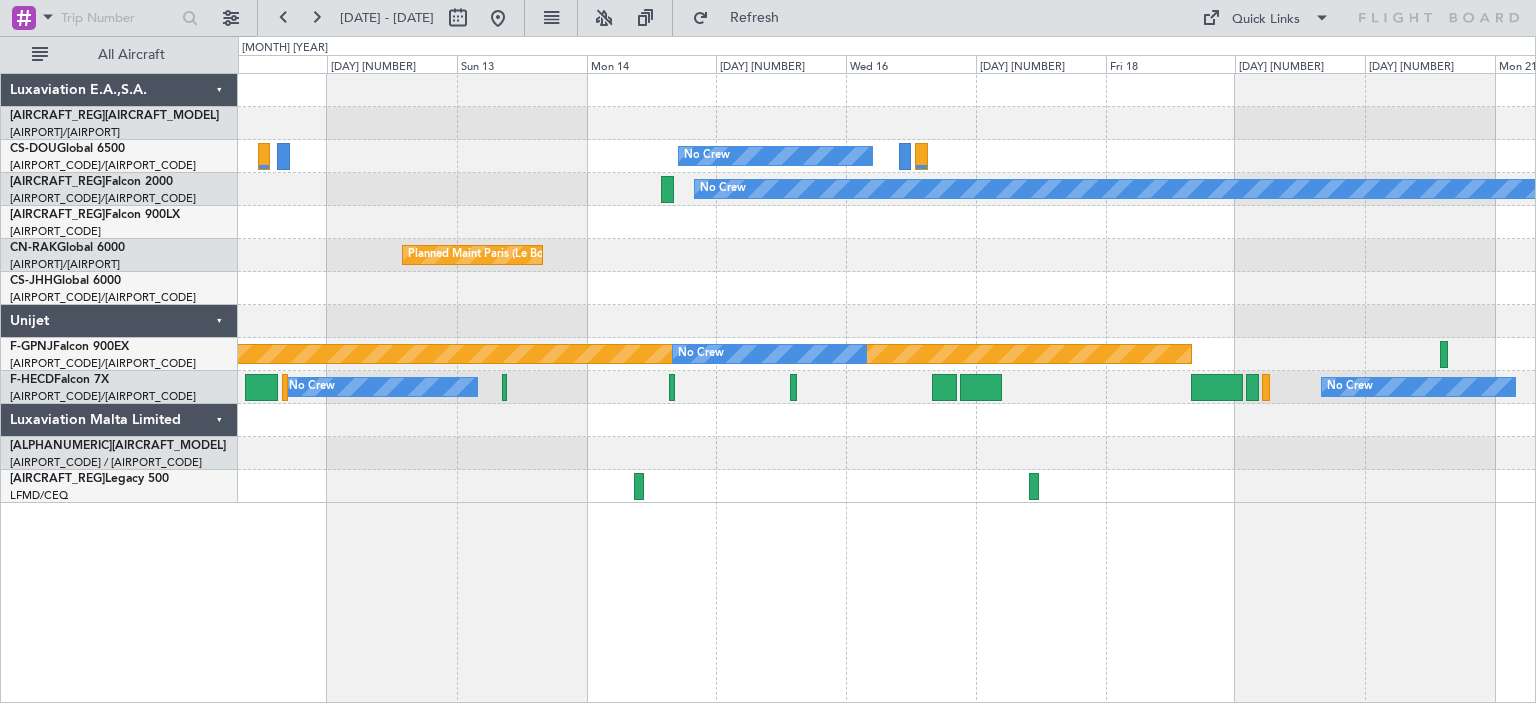 click on "Planned Maint Paris (Le Bourget)" at bounding box center [886, 255] 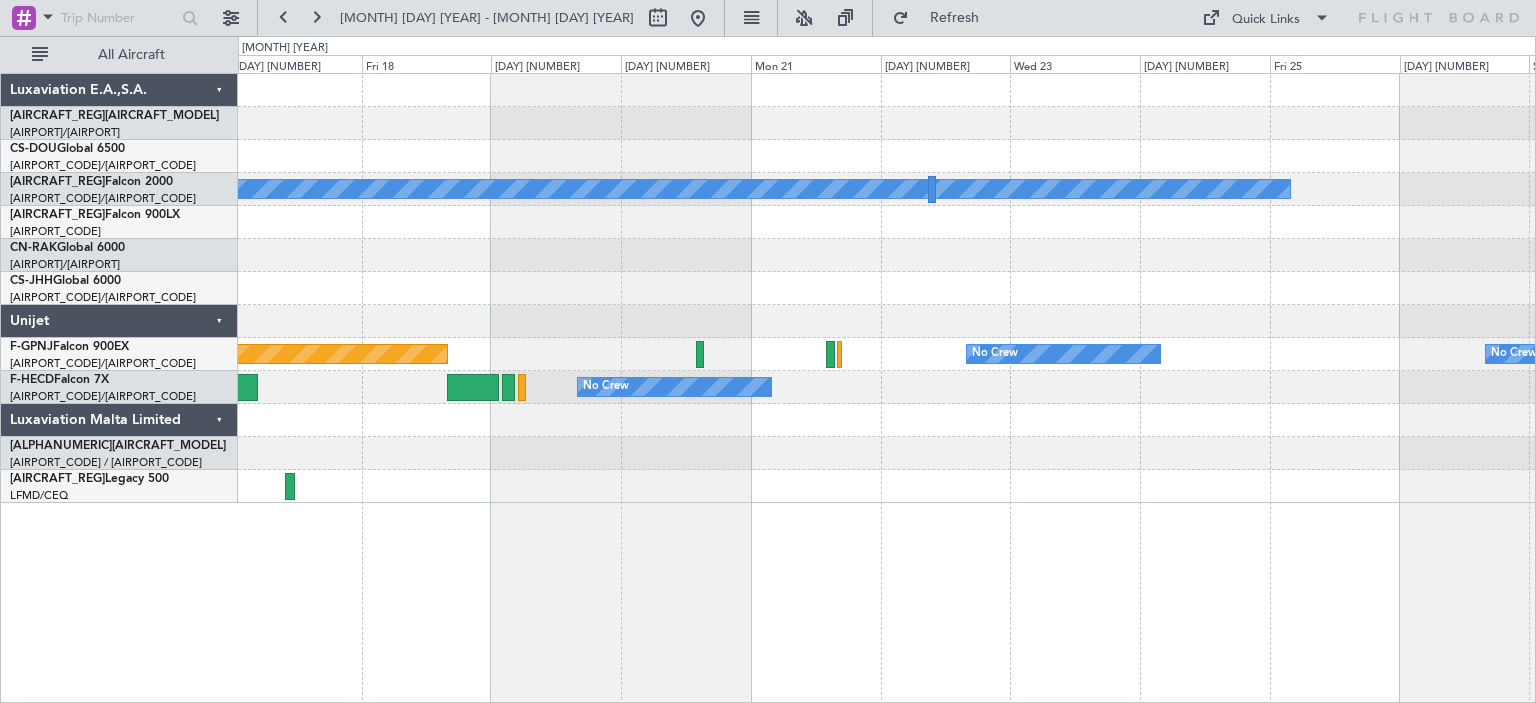 click on "No Crew
No Crew
No Crew
No Crew
No Crew
No Crew
No Crew" at bounding box center [886, 288] 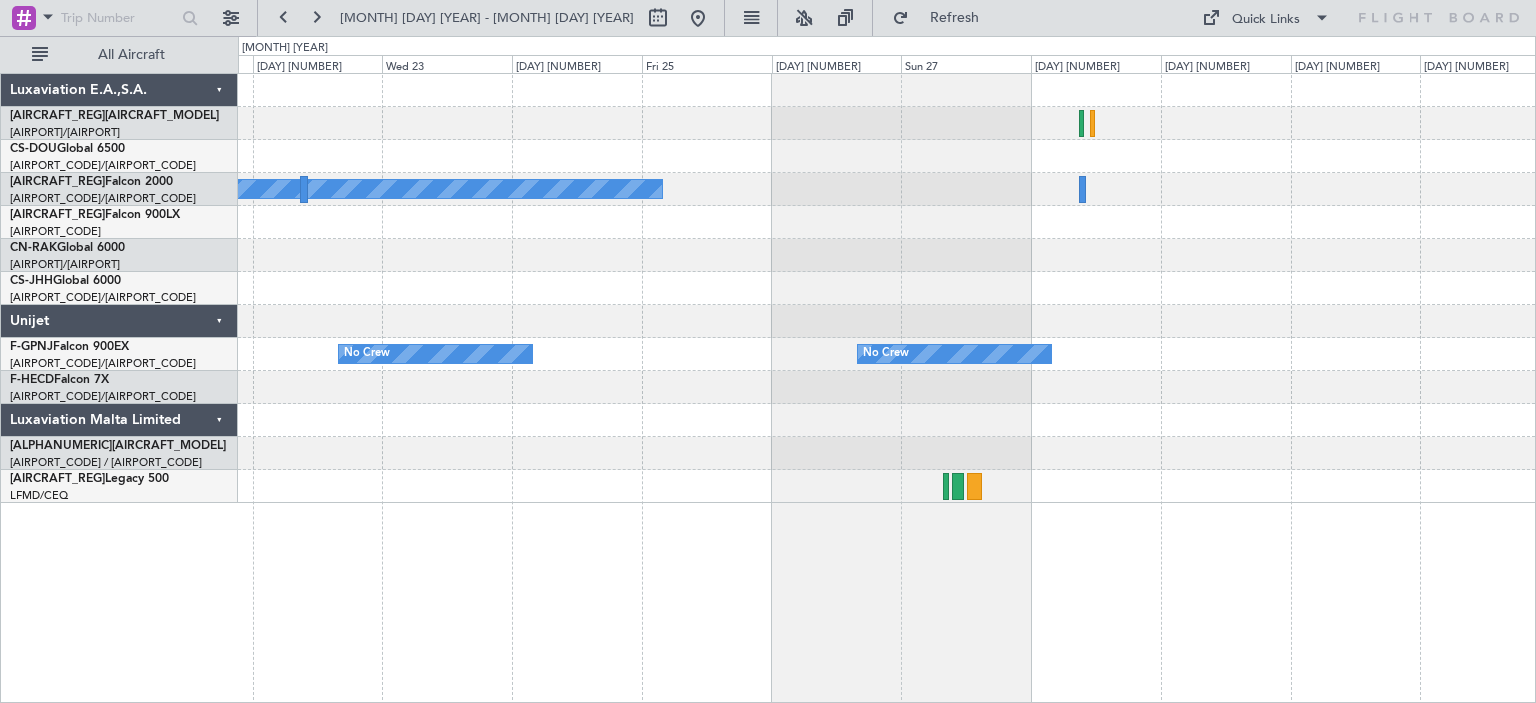 click on "No Crew
No Crew
No Crew
No Crew
Luxaviation E.A.,S.A.
CN-KAS  Global 5000
GMMN/CMN
[CITY] ([AIRPORT])
CS-DOU  Global 6500
LFPB/LBG
[CITY] ([AIRPORT])
CS-DTR  Falcon 2000
LFPB/LBG
[CITY] ([AIRPORT])
CS-RRC  Falcon 900LX
DNMM/LOS
[CITY] ([AIRPORT])
CN-RAK  Global 6000
GMMN/CMN
[CITY] ([AIRPORT])
CS-JHH  Global 6000
LFPB/LBG
[CITY] ([AIRPORT])
Unijet
F-GPNJ  Falcon 900EX
0" at bounding box center [768, 369] 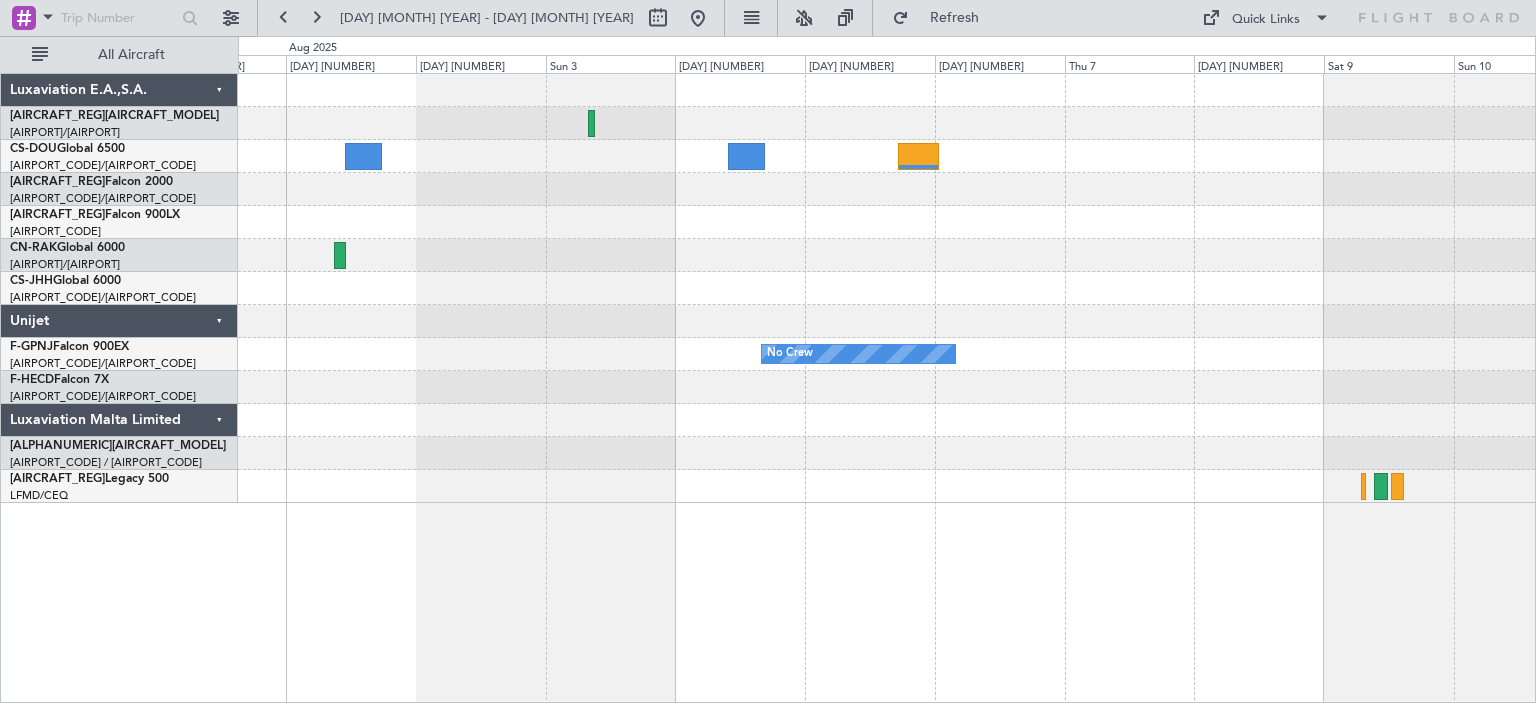click on "No Crew
No Crew" at bounding box center [886, 288] 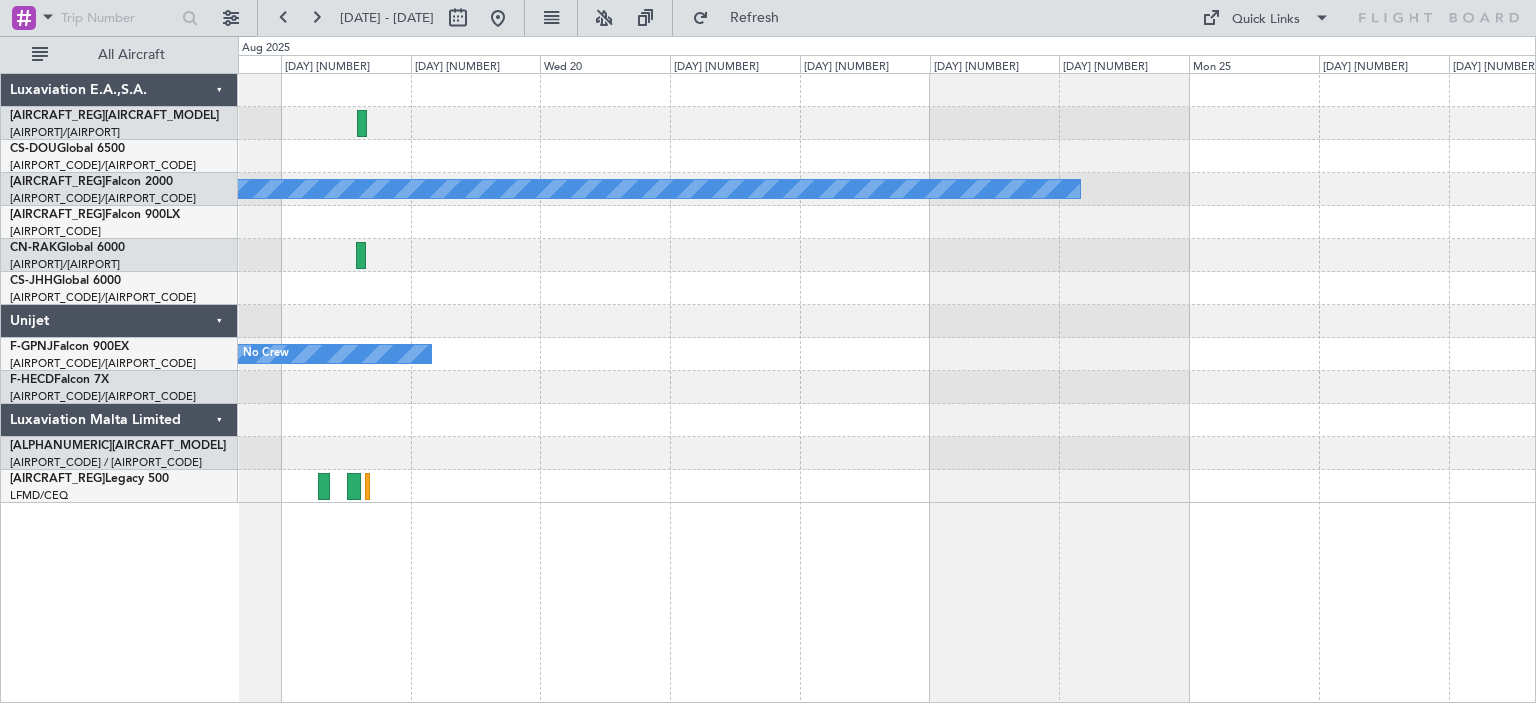 click on "No Crew
No Crew" at bounding box center (886, 288) 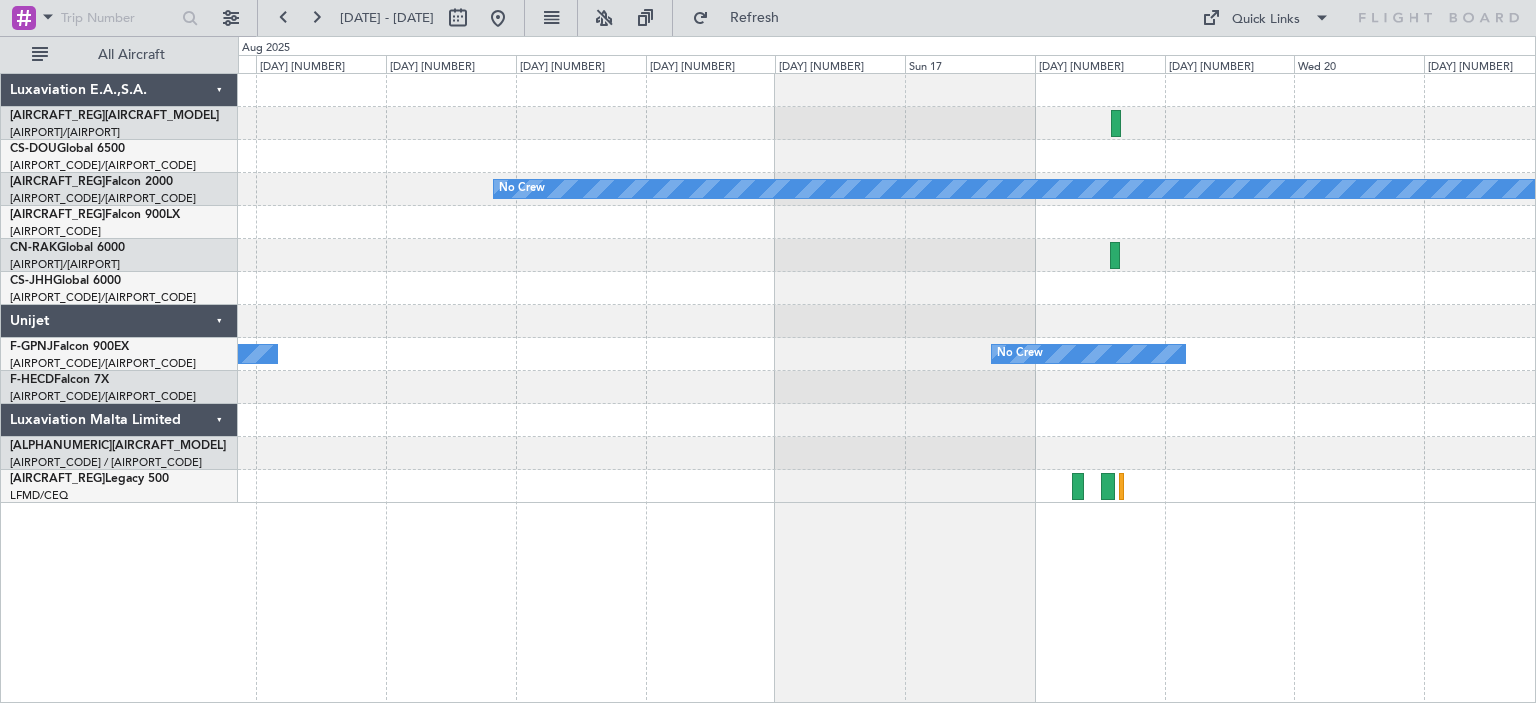 click on "No Crew
No Crew
No Crew" at bounding box center [886, 288] 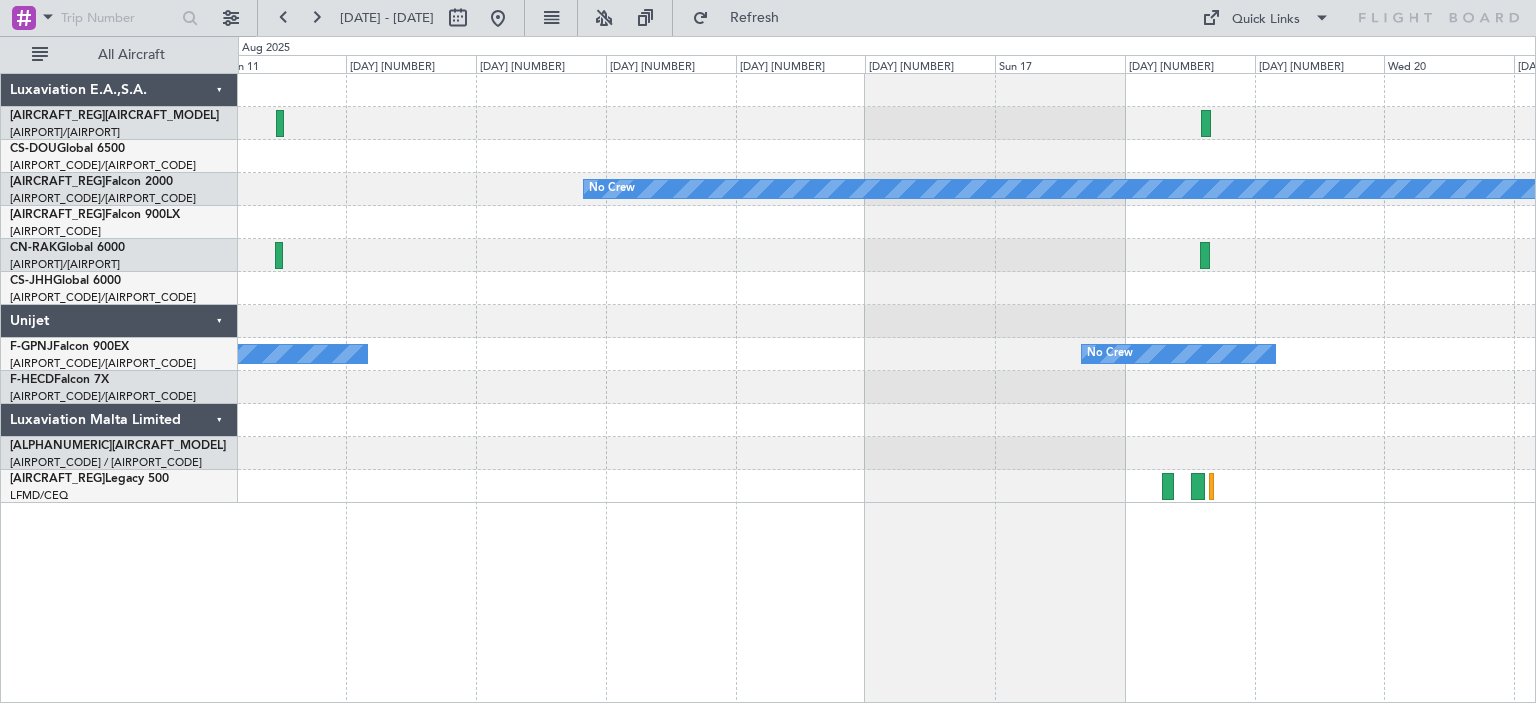click at bounding box center [886, 222] 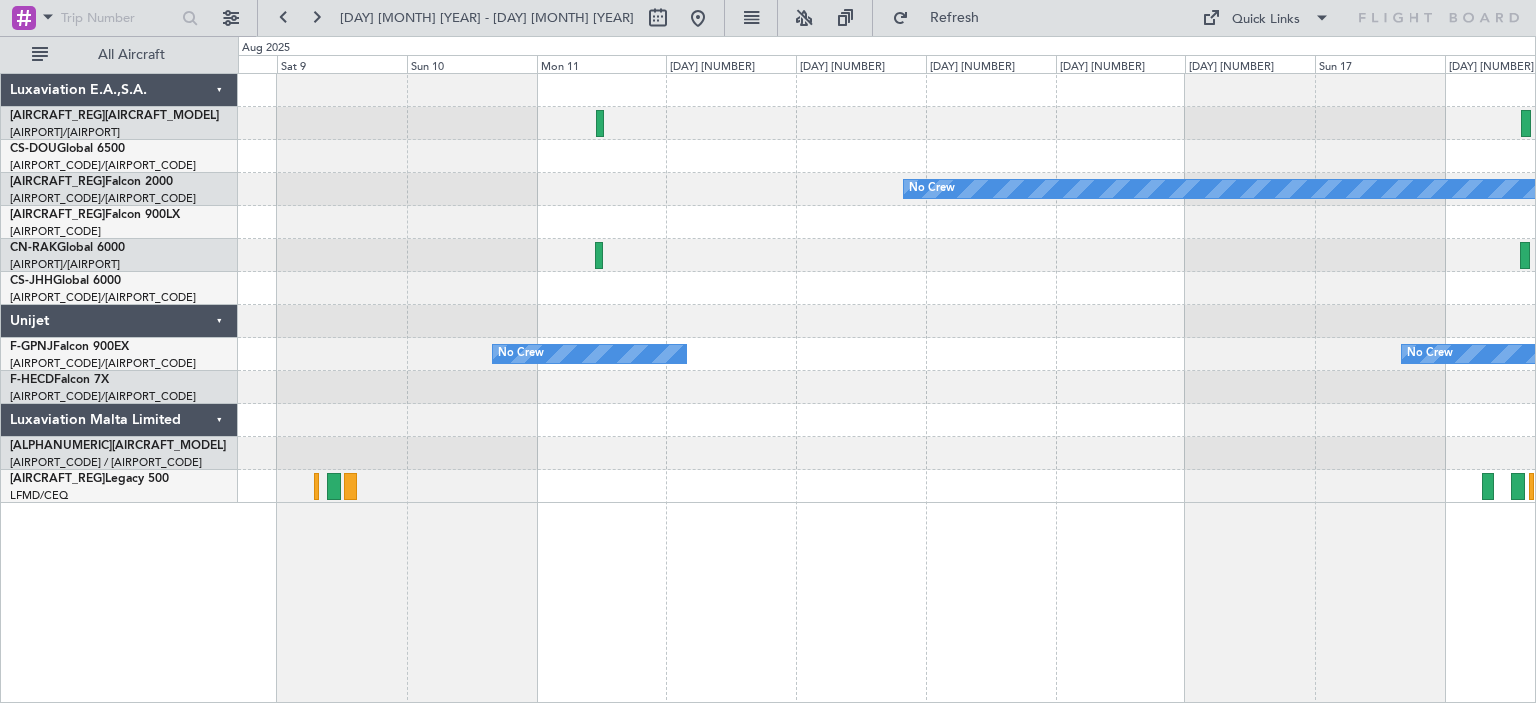 click on "No Crew
No Crew
No Crew" at bounding box center (886, 288) 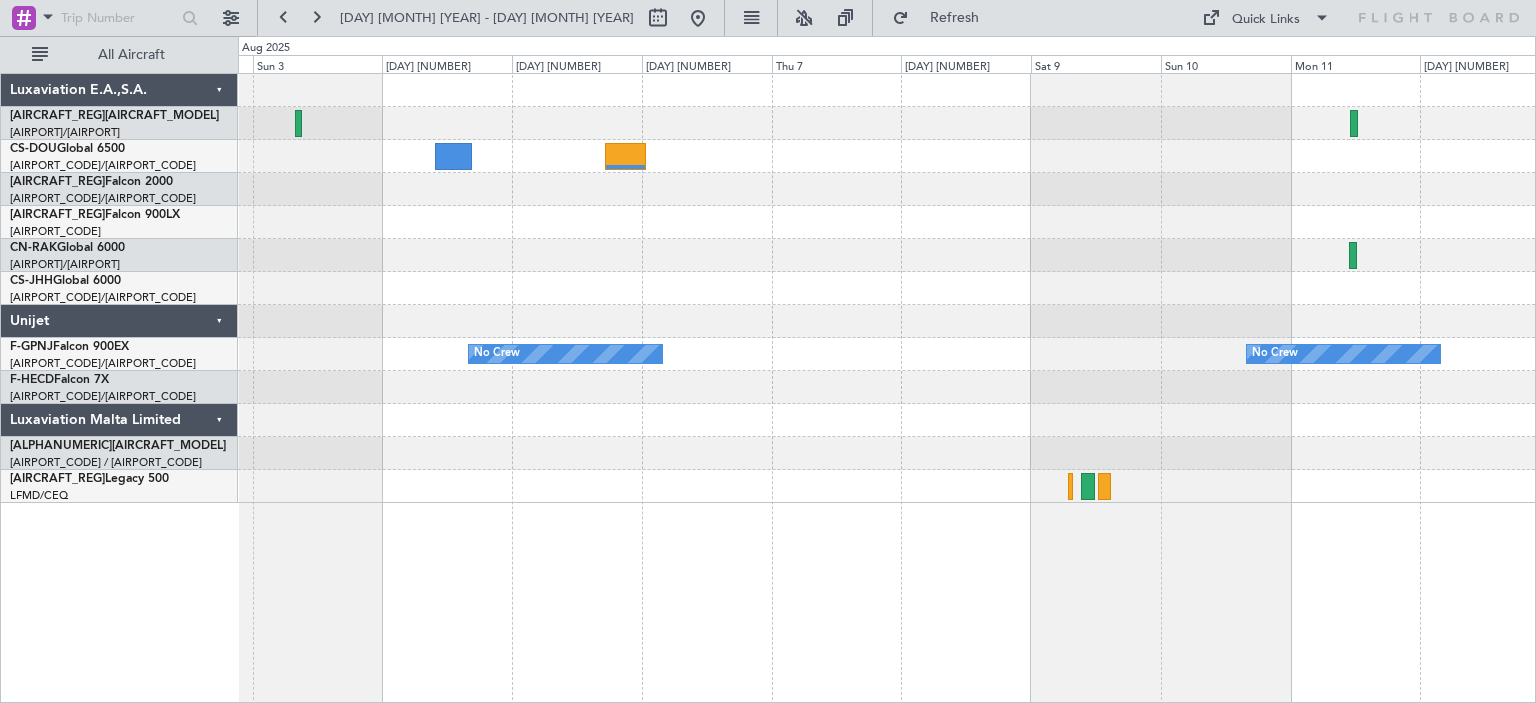 click on "No Crew
No Crew
No Crew" at bounding box center [886, 288] 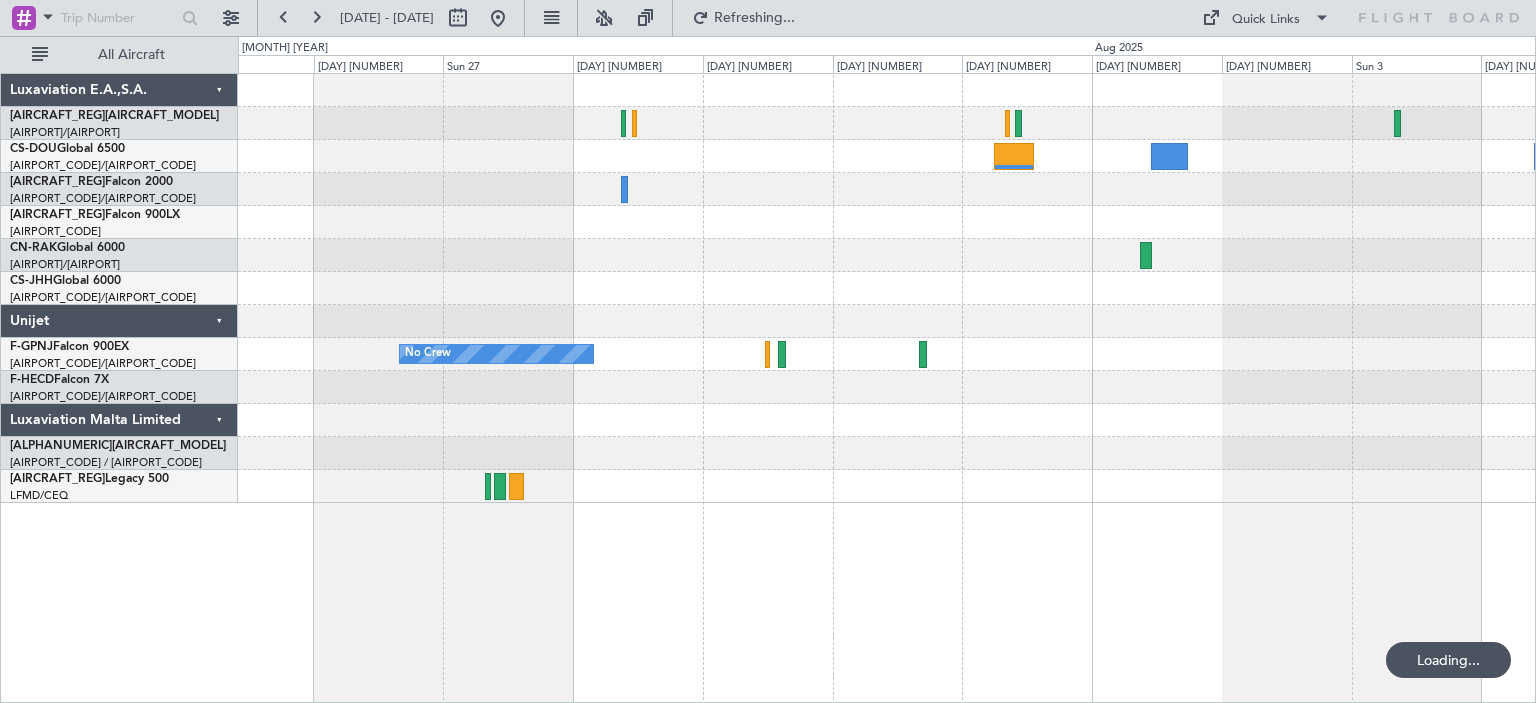click on "No Crew
No Crew
No Crew
No Crew" at bounding box center [886, 288] 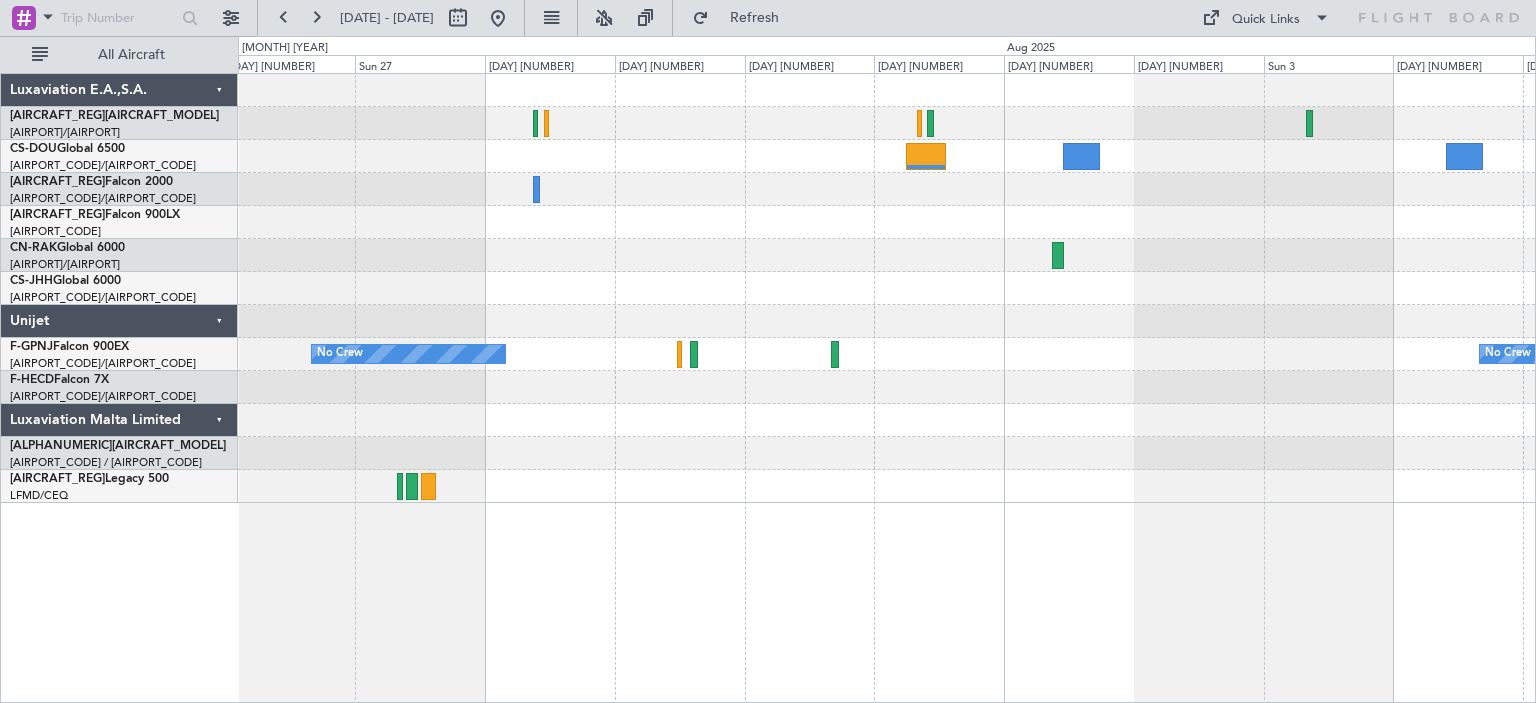 click at bounding box center (886, 321) 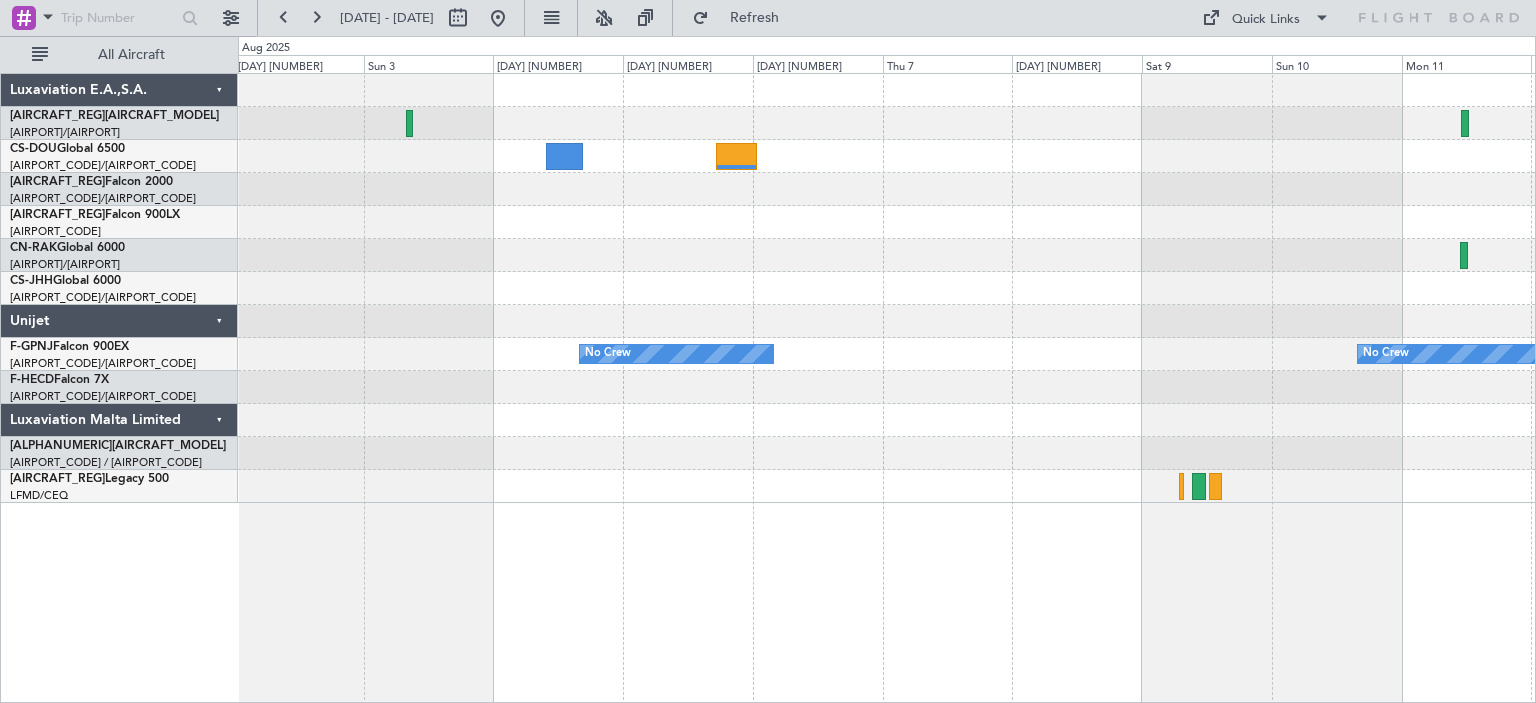 click on "No Crew
No Crew
No Crew" at bounding box center [886, 288] 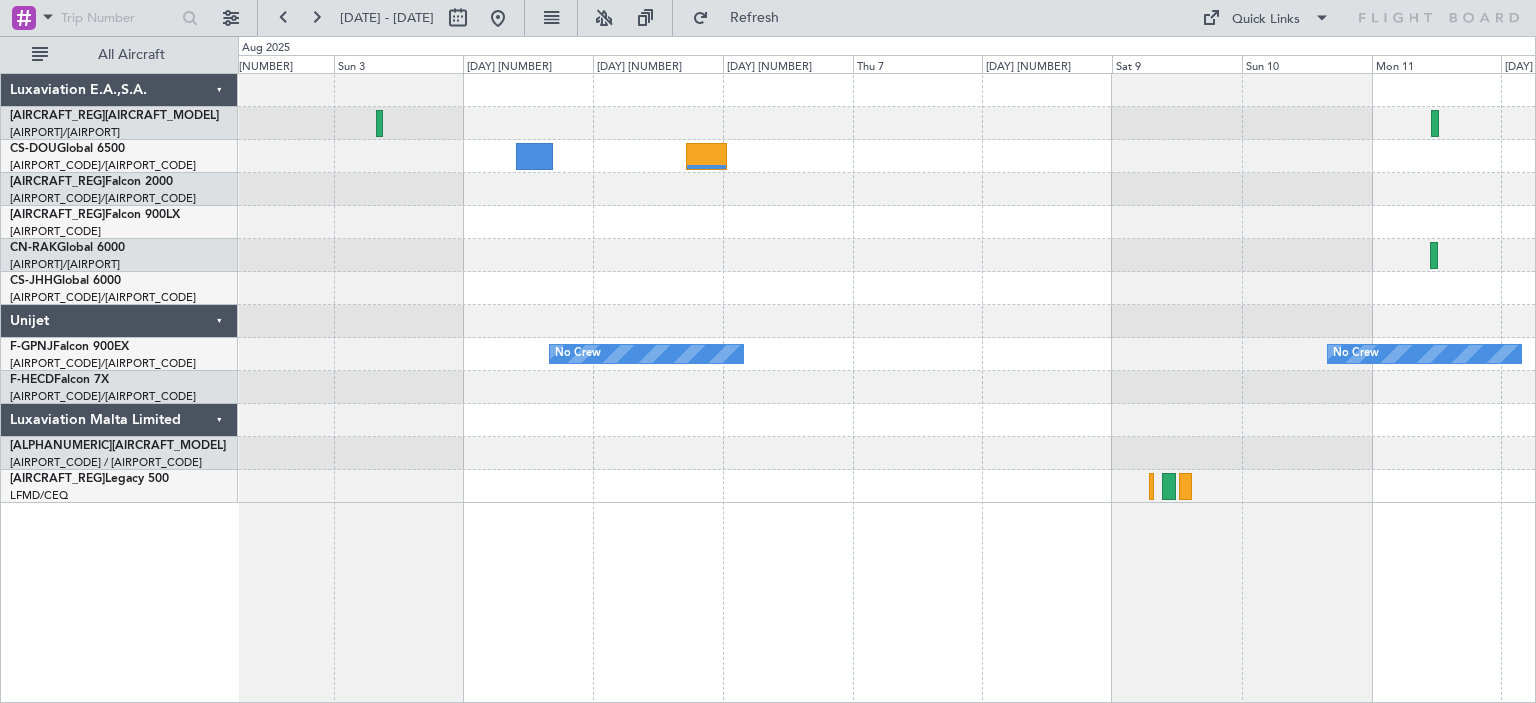 click on "No Crew
No Crew
No Crew" at bounding box center [886, 288] 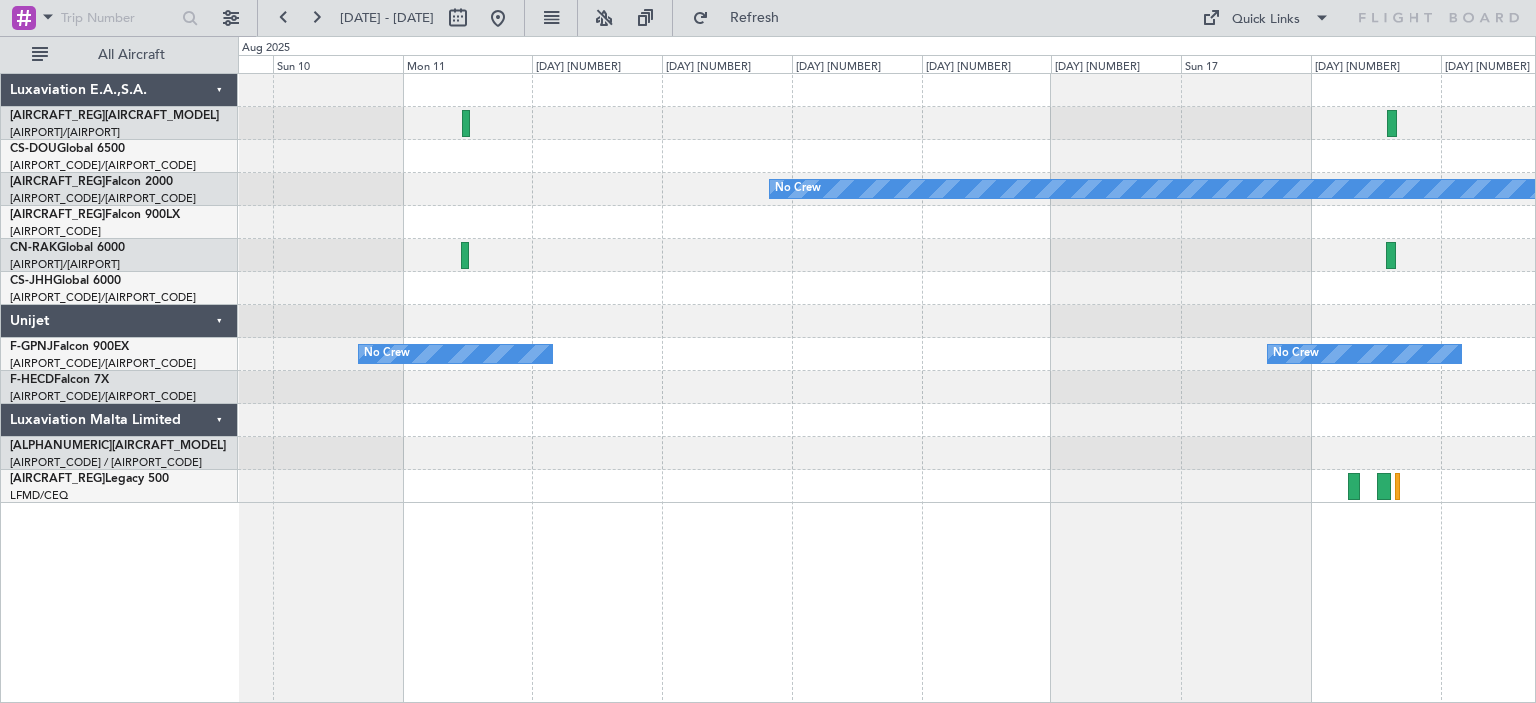 click on "No Crew
No Crew
No Crew
Luxaviation E.A.,S.A.
CN-KAS  Global 5000
GMMN/CMN
[CITY] ([AIRPORT])
CS-DOU  Global 6500
LFPB/LBG
[CITY] ([AIRPORT])
CS-DTR  Falcon 2000
LFPB/LBG
[CITY] ([AIRPORT])
CS-RRC  Falcon 900LX
DNMM/LOS
[CITY] ([AIRPORT])
CN-RAK  Global 6000
GMMN/CMN
[CITY] ([AIRPORT])
CS-JHH  Global 6000
LFPB/LBG
[CITY] ([AIRPORT])
Unijet
F-GPNJ  Falcon 900EX
LFPB/LBG
[CITY] ([AIRPORT])" at bounding box center [768, 369] 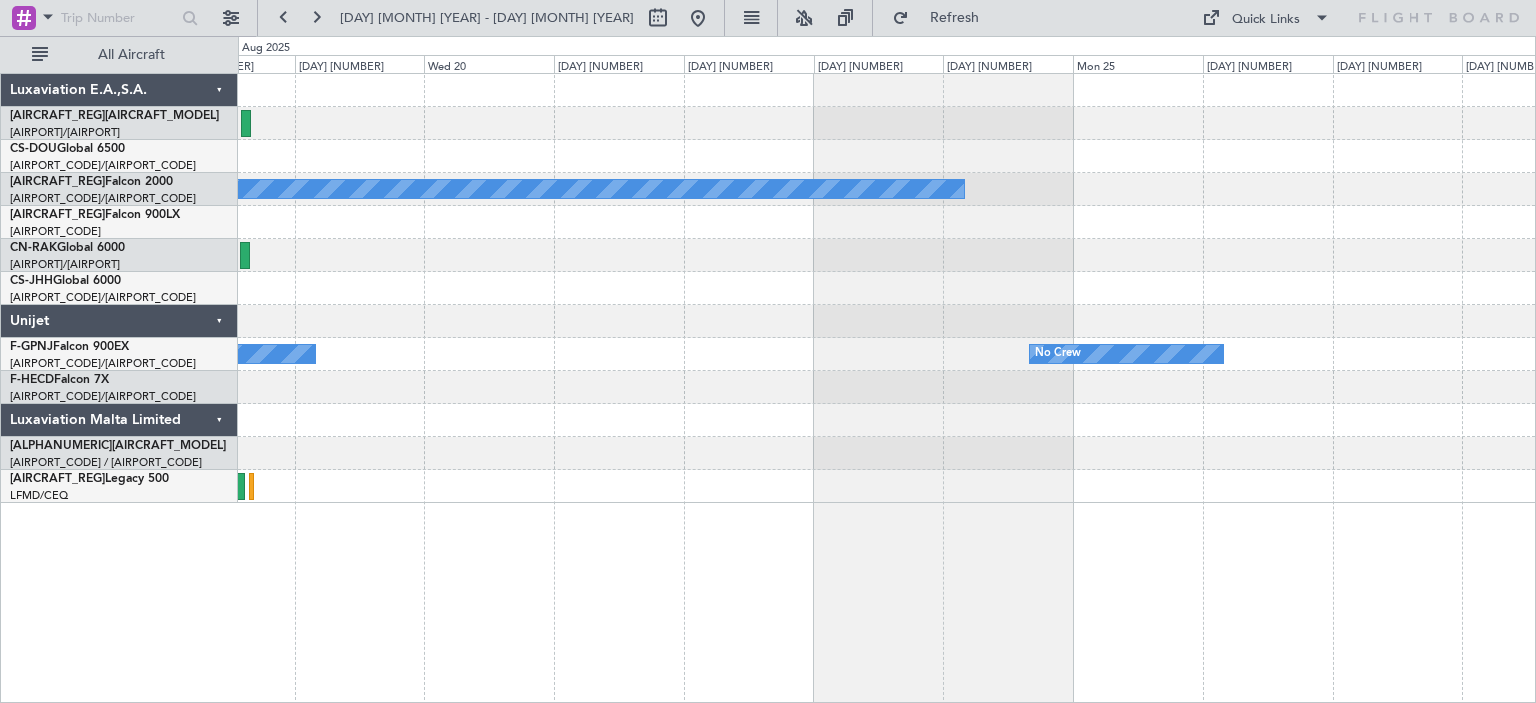 click on "No Crew
No Crew
No Crew
No Crew
Luxaviation E.A.,S.A.
CN-KAS  Global 5000
GMMN/CMN
[CITY] ([AIRPORT])
CS-DOU  Global 6500
LFPB/LBG
[CITY] ([AIRPORT])
CS-DTR  Falcon 2000
LFPB/LBG
[CITY] ([AIRPORT])
CS-RRC  Falcon 900LX
DNMM/LOS
[CITY] ([AIRPORT])
CN-RAK  Global 6000
GMMN/CMN
[CITY] ([AIRPORT])
CS-JHH  Global 6000
LFPB/LBG
[CITY] ([AIRPORT])
Unijet
F-GPNJ  Falcon 900EX
0" at bounding box center (768, 369) 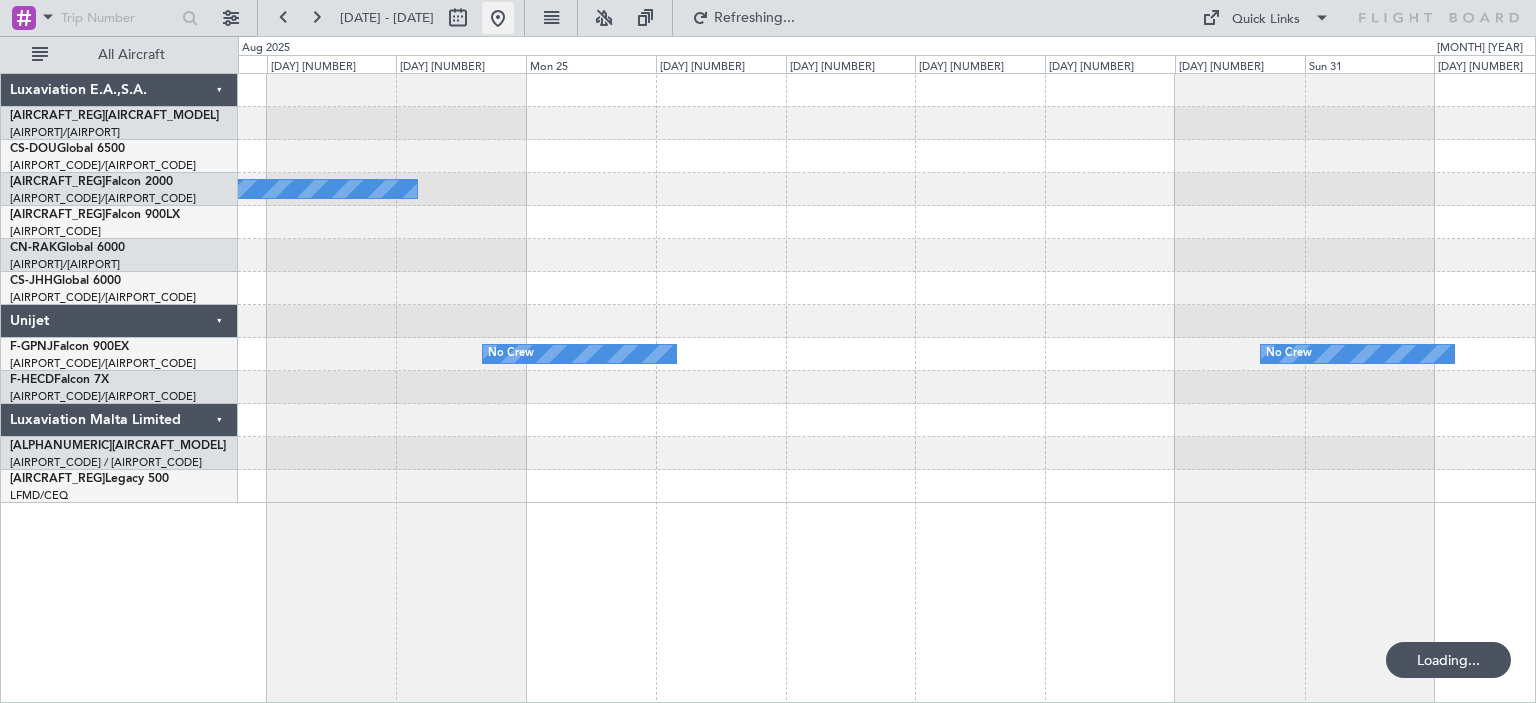 click at bounding box center [498, 18] 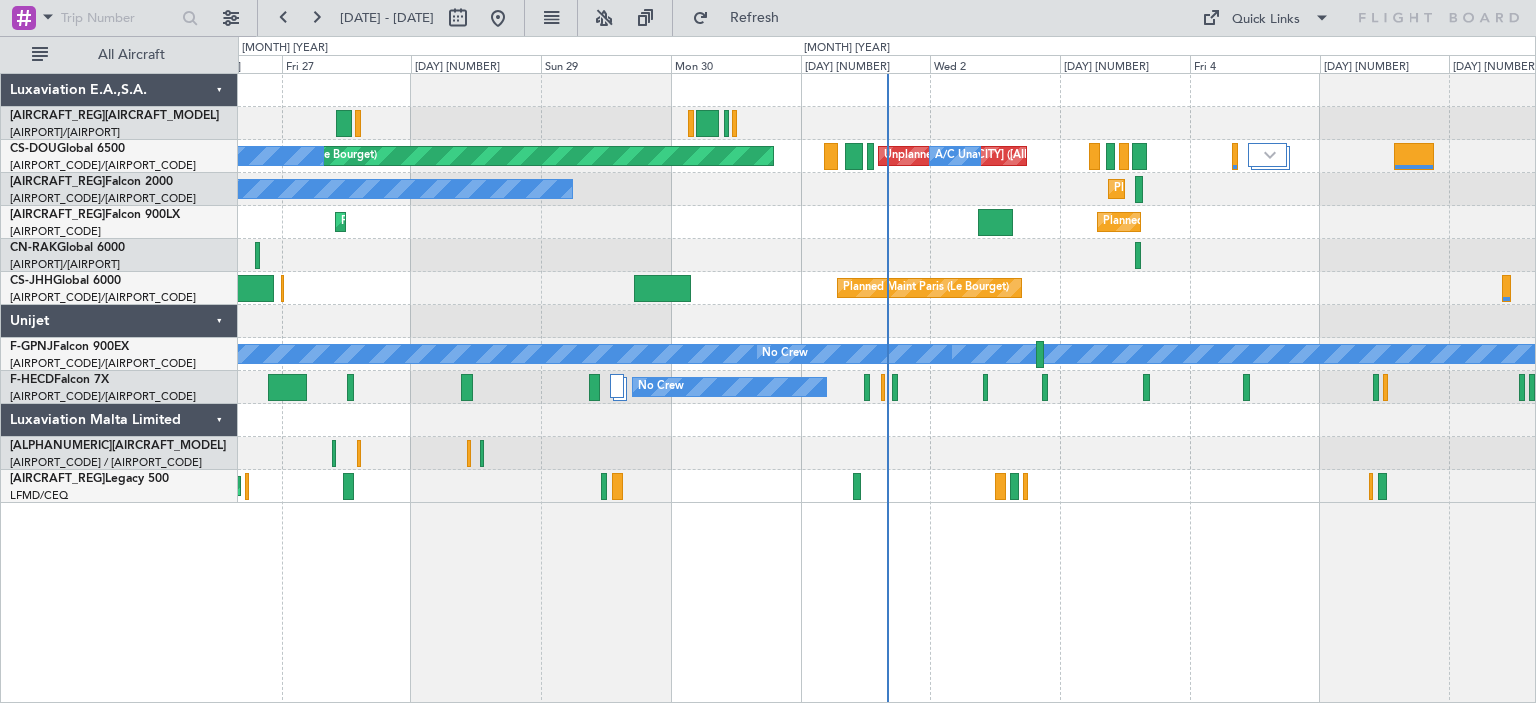 click at bounding box center (886, 420) 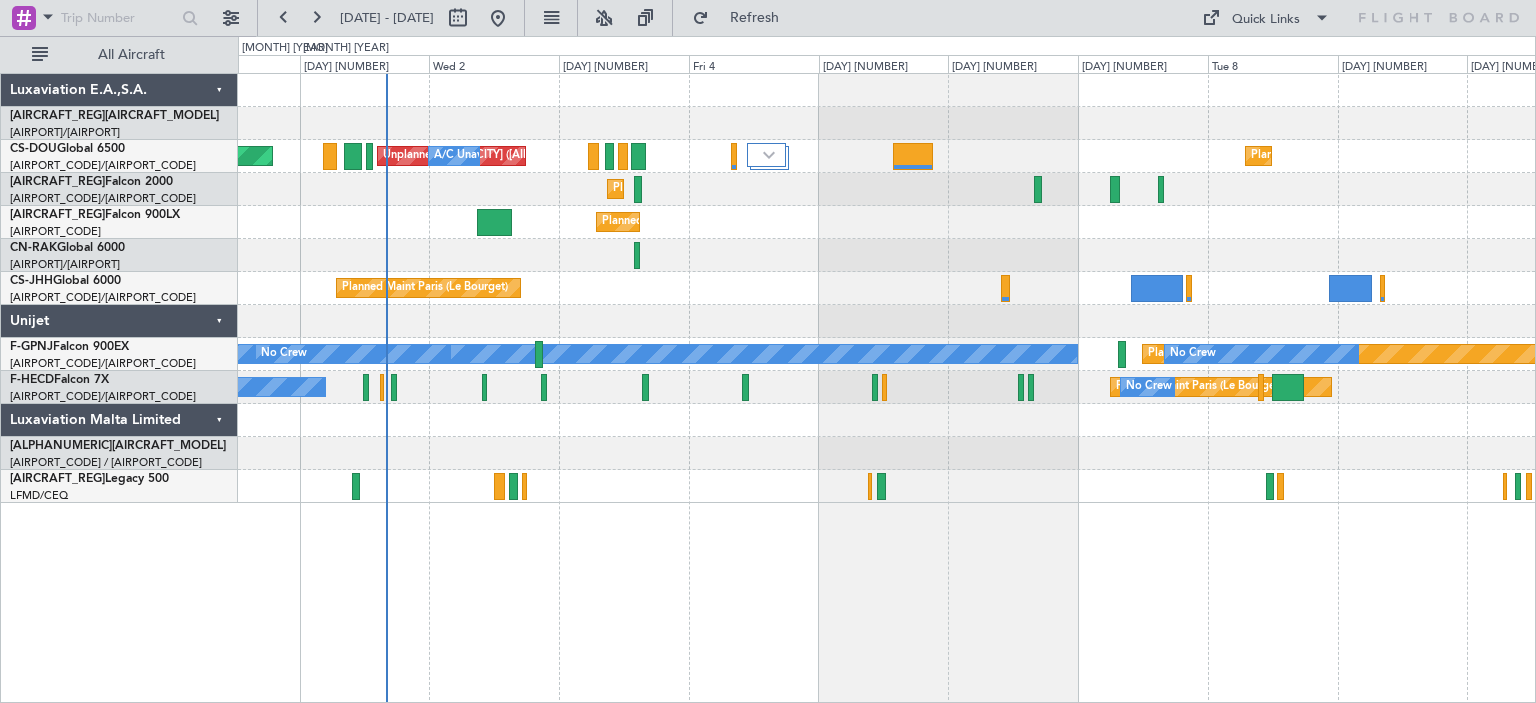 click on "Planned Maint [CITY] ([AIRPORT])
Unplanned Maint [CITY] ([AIRPORT])
A/C Unavailable
Planned Maint [CITY] ([AIRPORT])
Planned Maint [CITY] ([AIRPORT])
Planned Maint [CITY] ([AIRPORT])
A/C Unavailable
No Crew
Planned Maint [CITY] ([AIRPORT])
No Crew
Unplanned Maint [CITY] ([AIRPORT])
No Crew
Planned Maint [CITY] ([AIRPORT])
No Crew
No Crew" at bounding box center (886, 288) 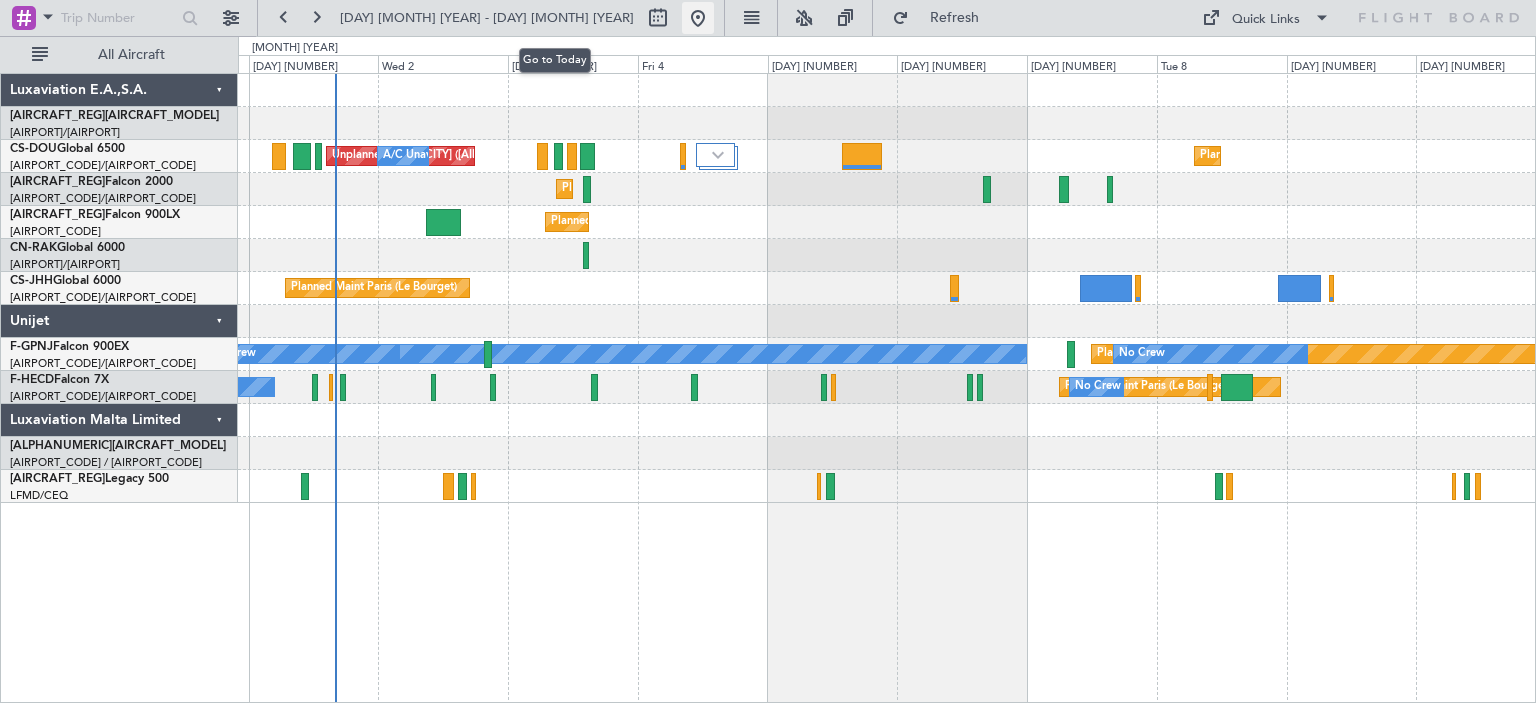 click at bounding box center (698, 18) 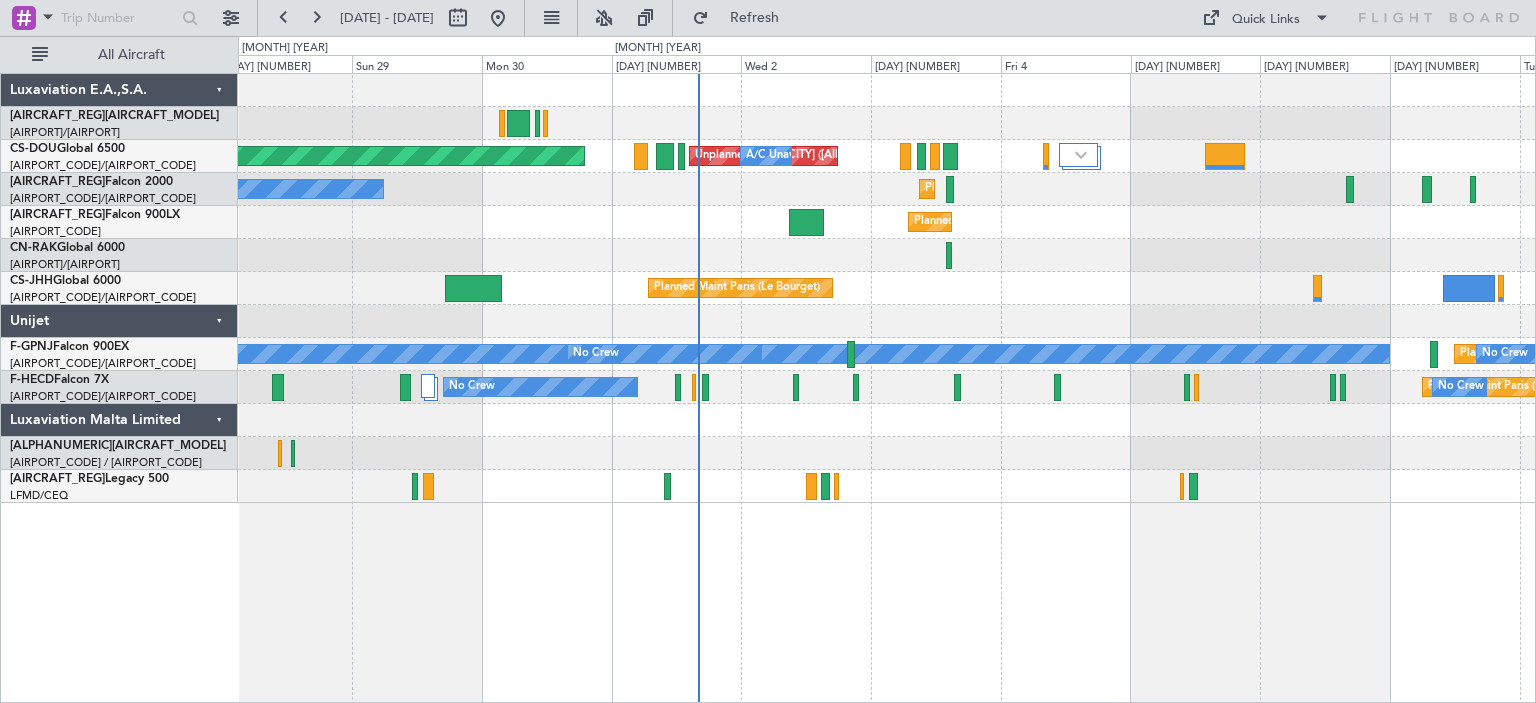 click on "Planned Maint Paris (Le Bourget)" at bounding box center [886, 288] 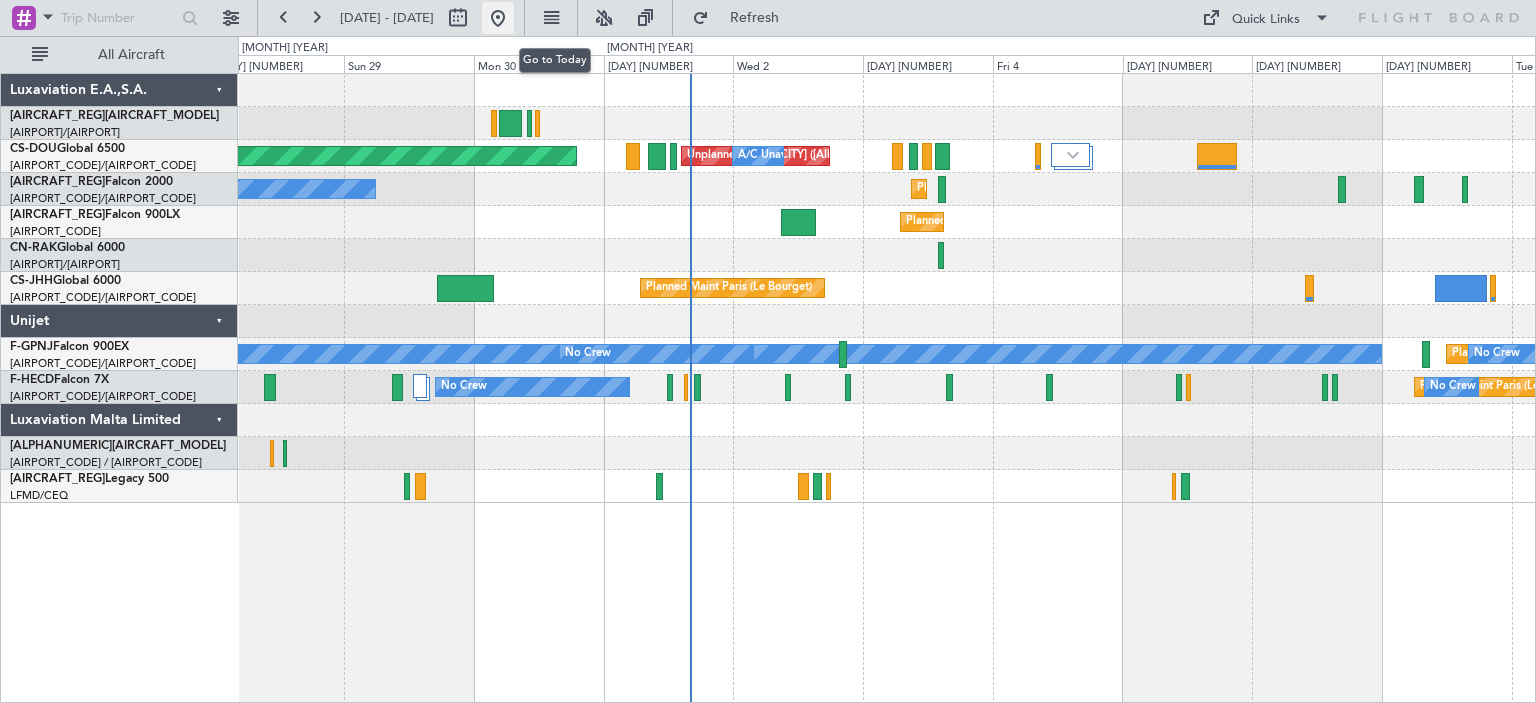 click at bounding box center (498, 18) 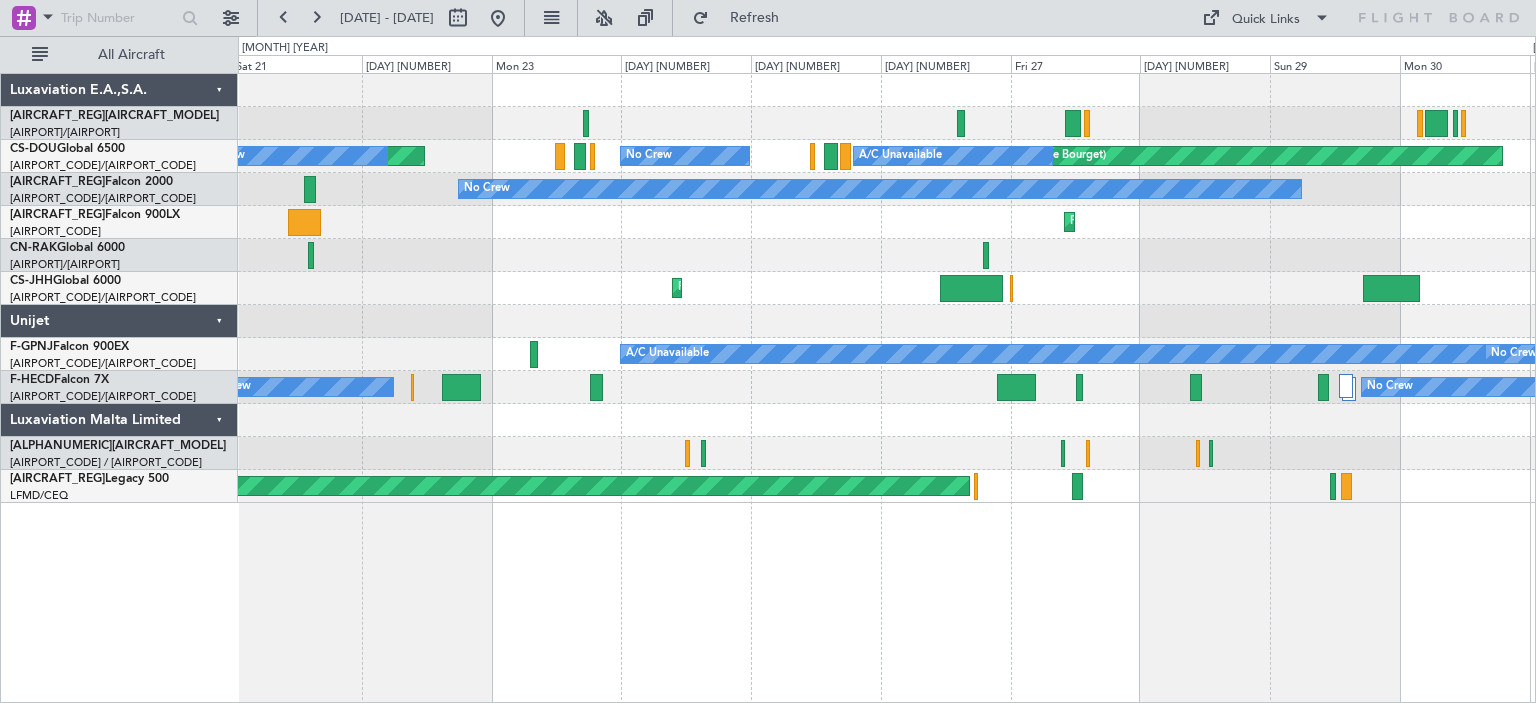 click on "Planned Maint [CITY] ([AIRPORT])
A/C Unavailable
Unplanned Maint [CITY] ([AIRPORT])
No Crew
Planned Maint [CITY] ([AIRPORT])
No Crew
Unplanned Maint [CITY] ([AIRPORT])
A/C Unavailable
No Crew
No Crew
Planned Maint [CITY]
Planned Maint [CITY]
Planned Maint [CITY] ([AIRPORT])
Planned Maint [CITY] ([AIRPORT])
Planned Maint [CITY] ([AIRPORT])
Planned Maint [CITY] ([AIRPORT])
Planned Maint [CITY] ([AIRPORT])
A/C Unavailable
No Crew
Unplanned Maint [CITY] ([AIRPORT])
No Crew
No Crew
Planned Maint [CITY] ([AIRPORT])" at bounding box center (886, 288) 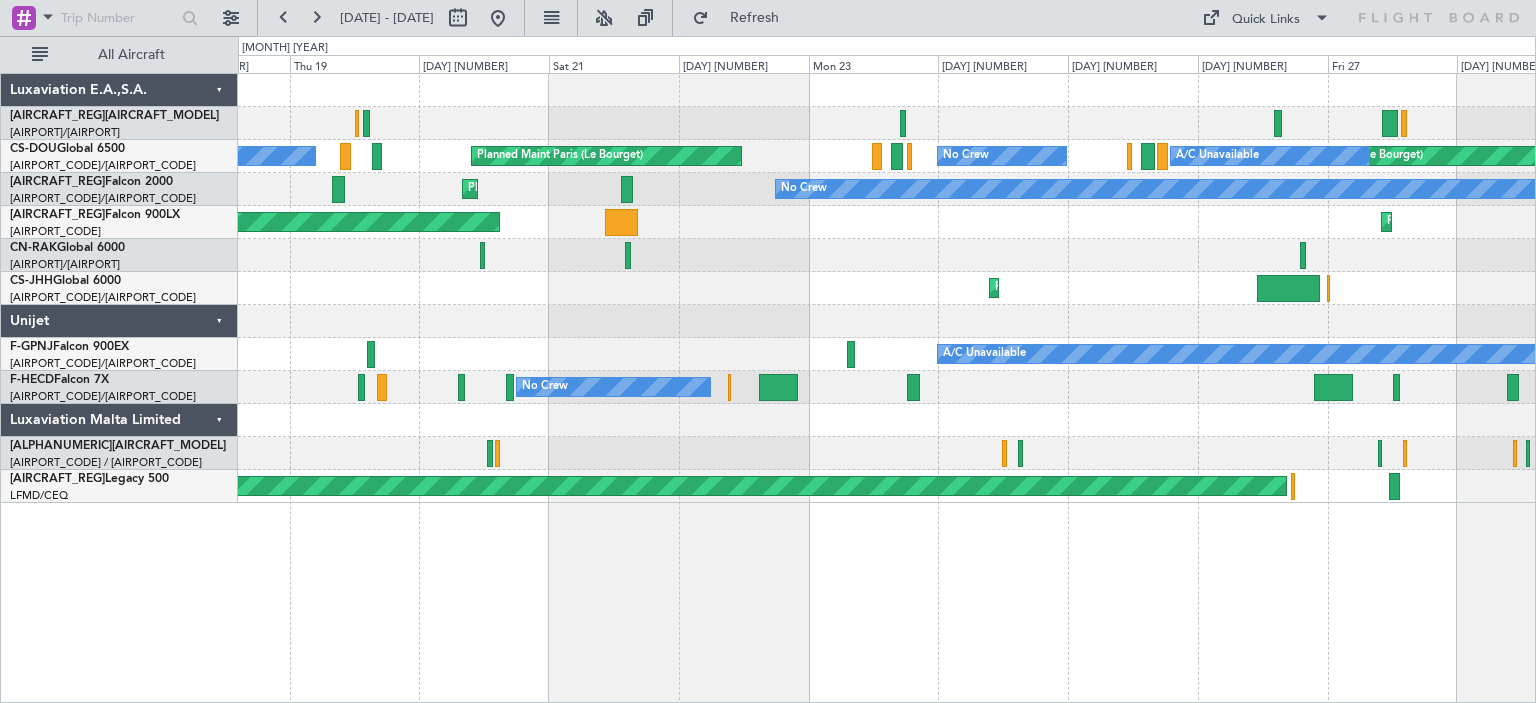 click on "Planned Maint [CITY] ([AIRPORT])
Unplanned Maint [CITY] ([AIRPORT])
A/C Unavailable
Planned Maint [CITY] ([AIRPORT])
No Crew
Planned Maint [CITY] ([AIRPORT])
No Crew
Planned Maint [CITY] ([AIRPORT])
No Crew
Planned Maint [CITY] ([AIRPORT])
A/C Unavailable
No Crew
No Crew
No Crew
Unplanned Maint [CITY] ([AIRPORT])
Planned Maint [CITY] ([AIRPORT])
Luxaviation E.A.,S.A.
CN-KAS  Global 5000
GMMN/CMN
[CITY] ([AIRPORT])
CS-DOU  Global 6500
LFPB/LBG
[CITY] ([AIRPORT])
CS-DTR  Falcon 2000
LFPB/LBG
[CITY] ([AIRPORT])
CS-RRC  Falcon 900LX
DNMM/LOS
[CITY] ([AIRPORT])
CN-RAK  Global 6000
GMMN/CMN
[CITY] ([AIRPORT])
CS-JHH  Global 6000
LFPB/LBG
[CITY] ([AIRPORT])
Unijet
F-GPNJ  Falcon 900EX
LFPB/LBG
[CITY] ([AIRPORT])" at bounding box center (768, 369) 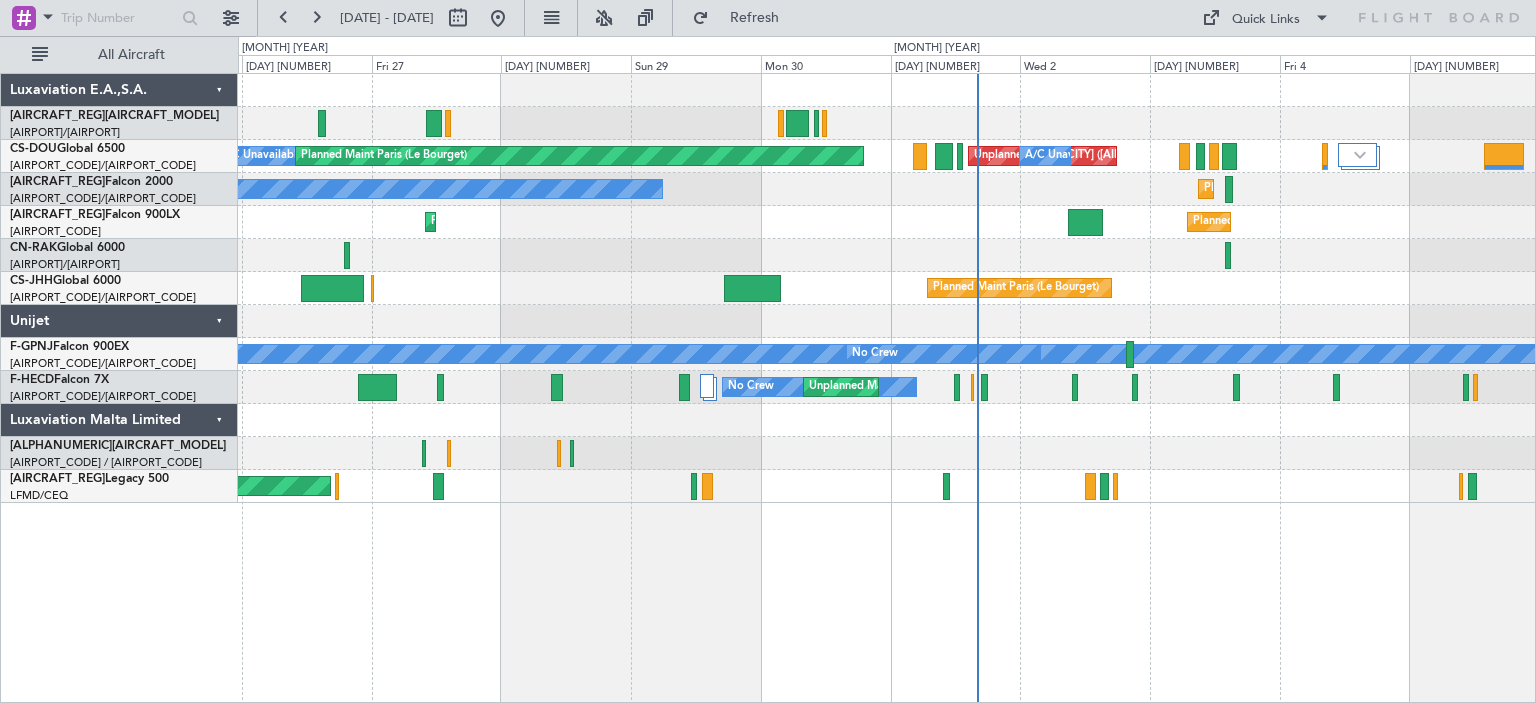 click on "A/CUnavailable
Planned Maint [CITY] ([AIRPORT])
Unplanned Maint [CITY] ([AIRPORT])
A/C Unavailable
Unplanned Maint [CITY] ([AIRPORT])
No Crew
Planned Maint [CITY] ([AIRPORT])
No Crew
Planned Maint [CITY]
Planned Maint [CITY] ([AIRPORT])
Planned Maint [CITY] ([AIRPORT])
Planned Maint [CITY] ([AIRPORT])
A/C Unavailable
No Crew
Planned Maint [CITY] ([AIRPORT])
No Crew
No Crew
Unplanned Maint [CITY] ([AIRPORT])
Planned Maint [CITY] ([AIRPORT])
No Crew
Planned Maint [CITY] ([AIRPORT])" at bounding box center [886, 288] 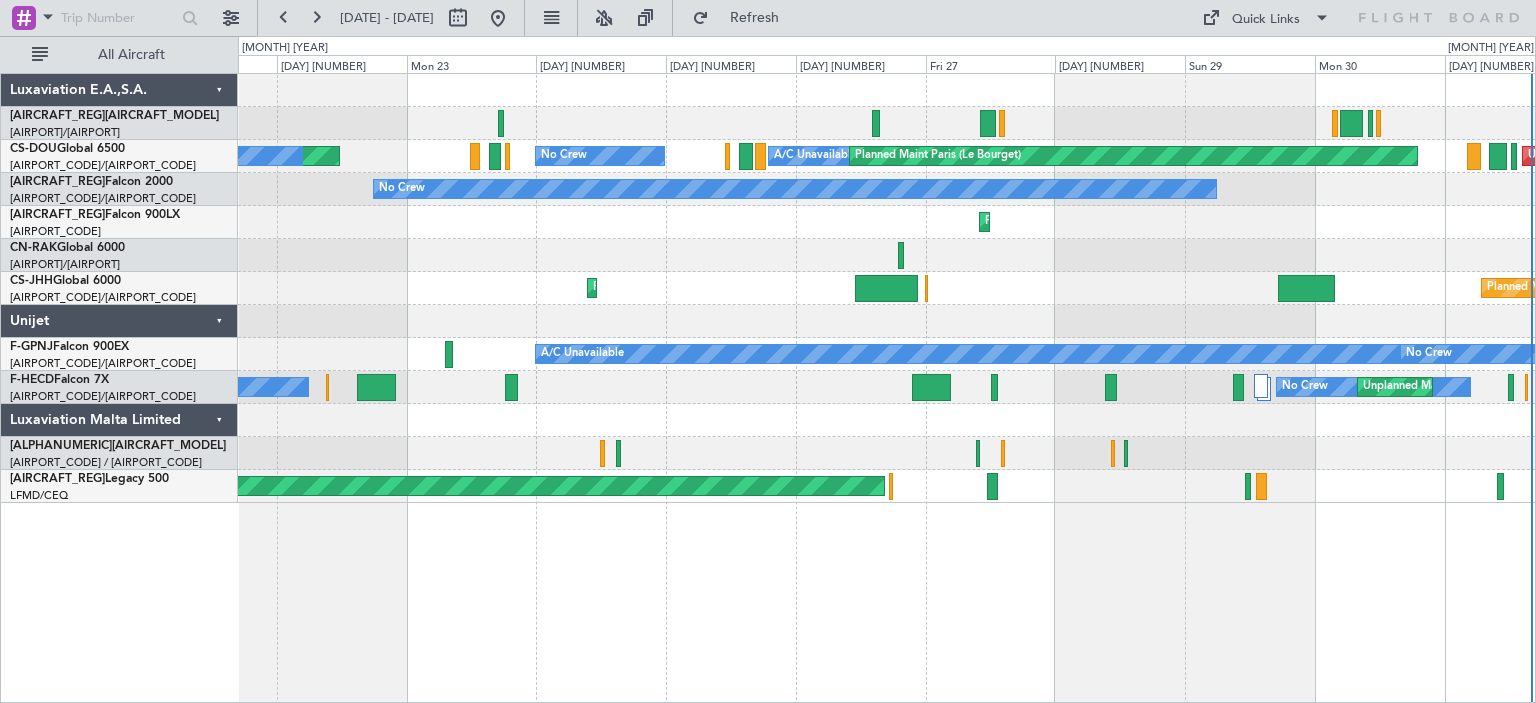 click on "Planned Maint [AIRPORT] ([AIRPORT_CODE])
Unplanned Maint [AIRPORT] ([AIRPORT_CODE])
Unplanned Maint [AIRPORT] ([AIRPORT_CODE])
No Crew
Planned Maint [AIRPORT] ([AIRPORT_CODE])
No Crew
A/CUnavailable
No Crew
Planned Maint [CITY]
Planned Maint [CITY]
Planned Maint [AIRPORT] ([AIRPORT_CODE])
Planned Maint [AIRPORT] ([AIRPORT_CODE])
Planned Maint [AIRPORT] ([AIRPORT_CODE])
Planned Maint [AIRPORT] ([AIRPORT_CODE])
A/CUnavailable
No Crew
No Crew
Unplanned Maint [AIRPORT] ([AIRPORT_CODE])
Planned Maint [AIRPORT] ([AIRPORT_CODE])
No Crew
Planned Maint [CITY] ([AIRPORT_CODE])" at bounding box center (886, 288) 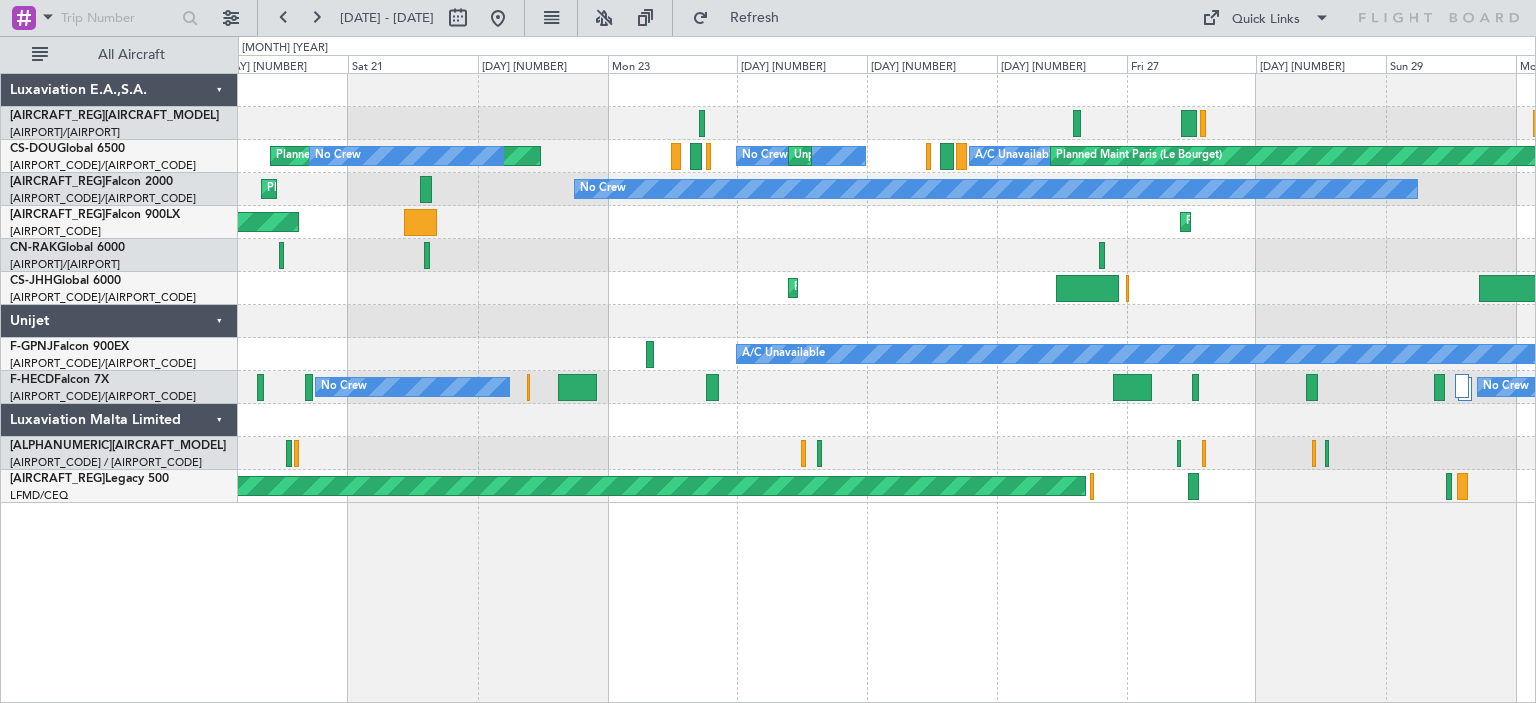 click on "Planned Maint [CITY] ([AIRPORT])
No Crew
No Crew
Unplanned Maint [CITY] ([AIRPORT])
A/C Unavailable
Planned Maint [CITY] ([AIRPORT])
No Crew
Unplanned Maint [CITY] ([AIRPORT])
A/C Unavailable
No Crew
Planned Maint [CITY]
No Crew
Planned Maint [CITY] ([AIRPORT])
Planned Maint [CITY] ([AIRPORT])
Planned Maint [CITY] ([AIRPORT])
Planned Maint [CITY] ([AIRPORT])
A/CUnavailable
No Crew
Unplanned Maint [CITY] ([AIRPORT])
No Crew
No Crew
Unplanned Maint [CITY] ([AIRPORT])
Planned Maint [CITY] ([AIRPORT])
Luxaviation E.A.,S.A.
CN-KAS  Global 5000
0" at bounding box center [768, 369] 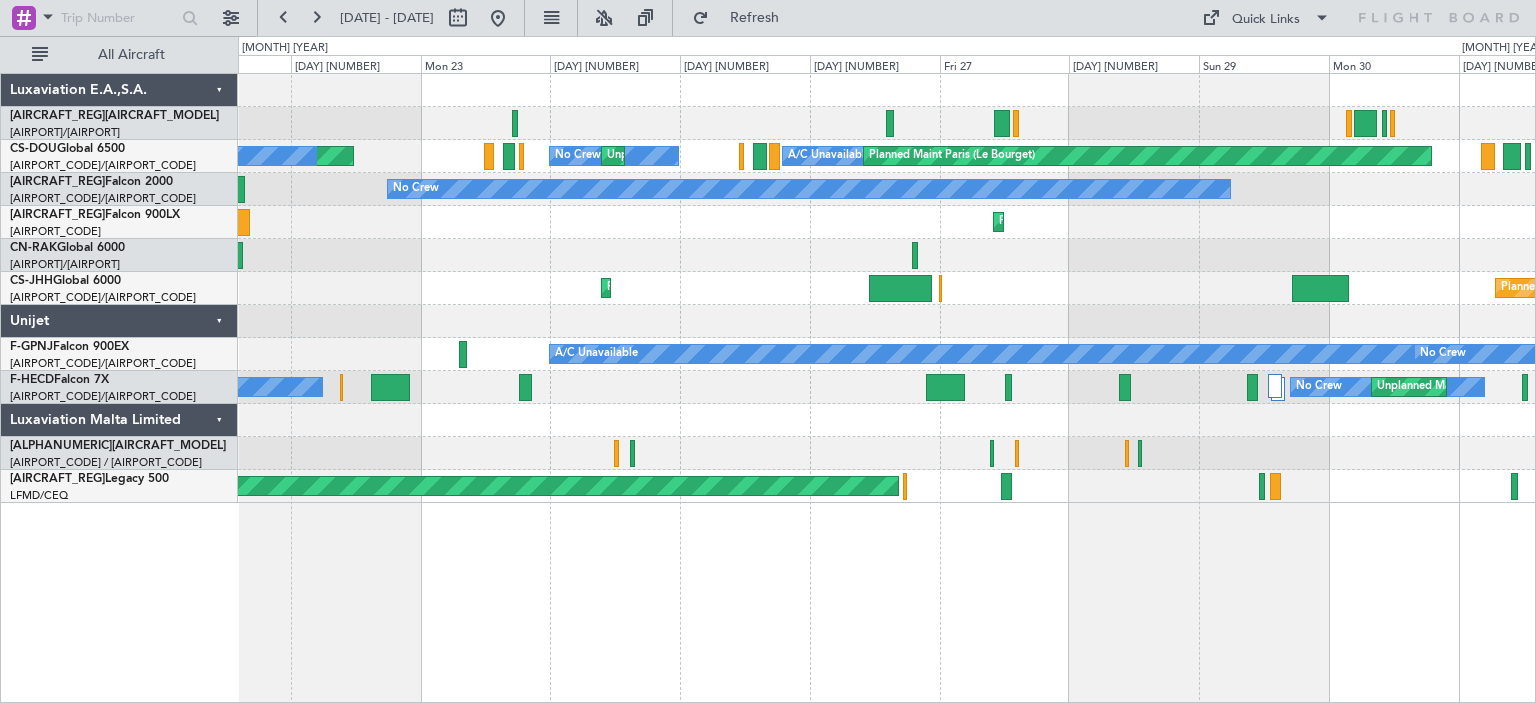click at bounding box center (886, 255) 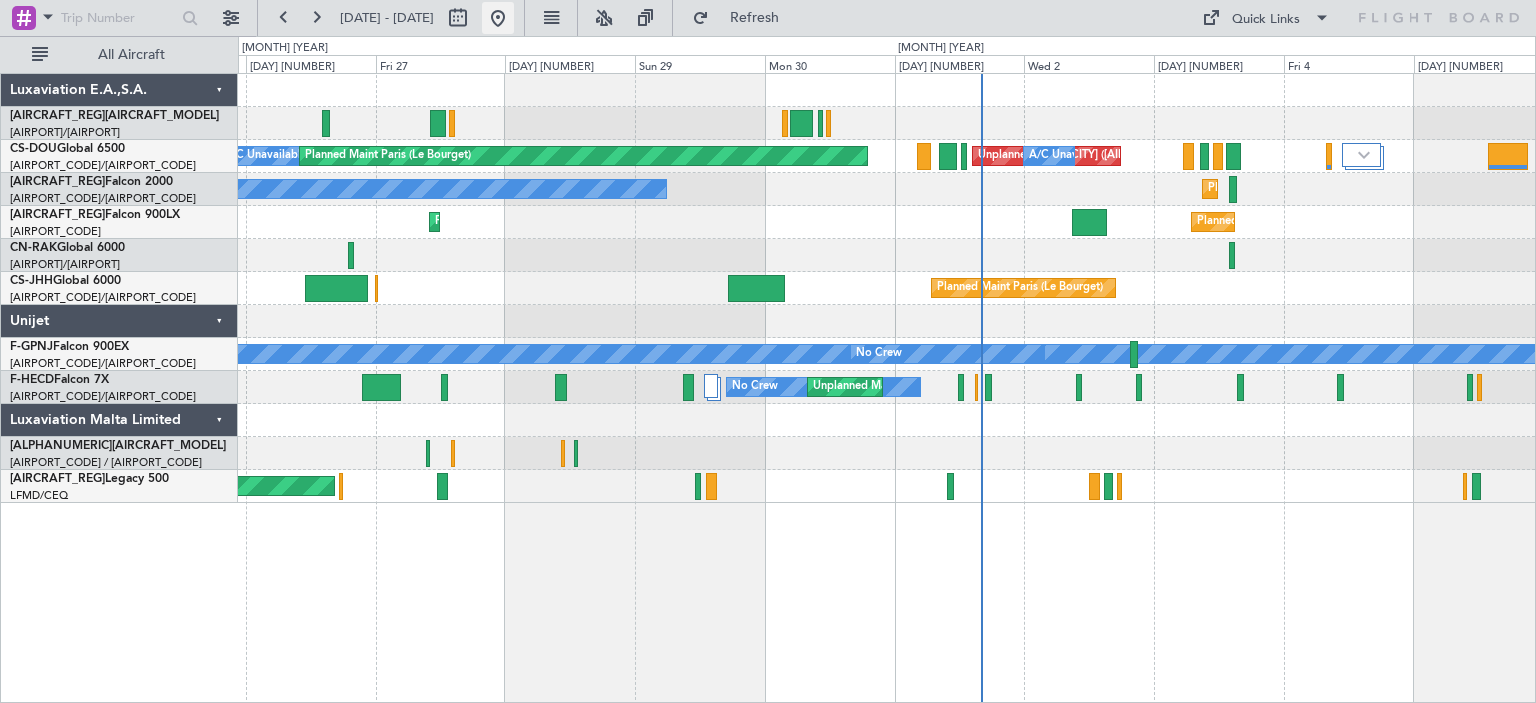 click at bounding box center [498, 18] 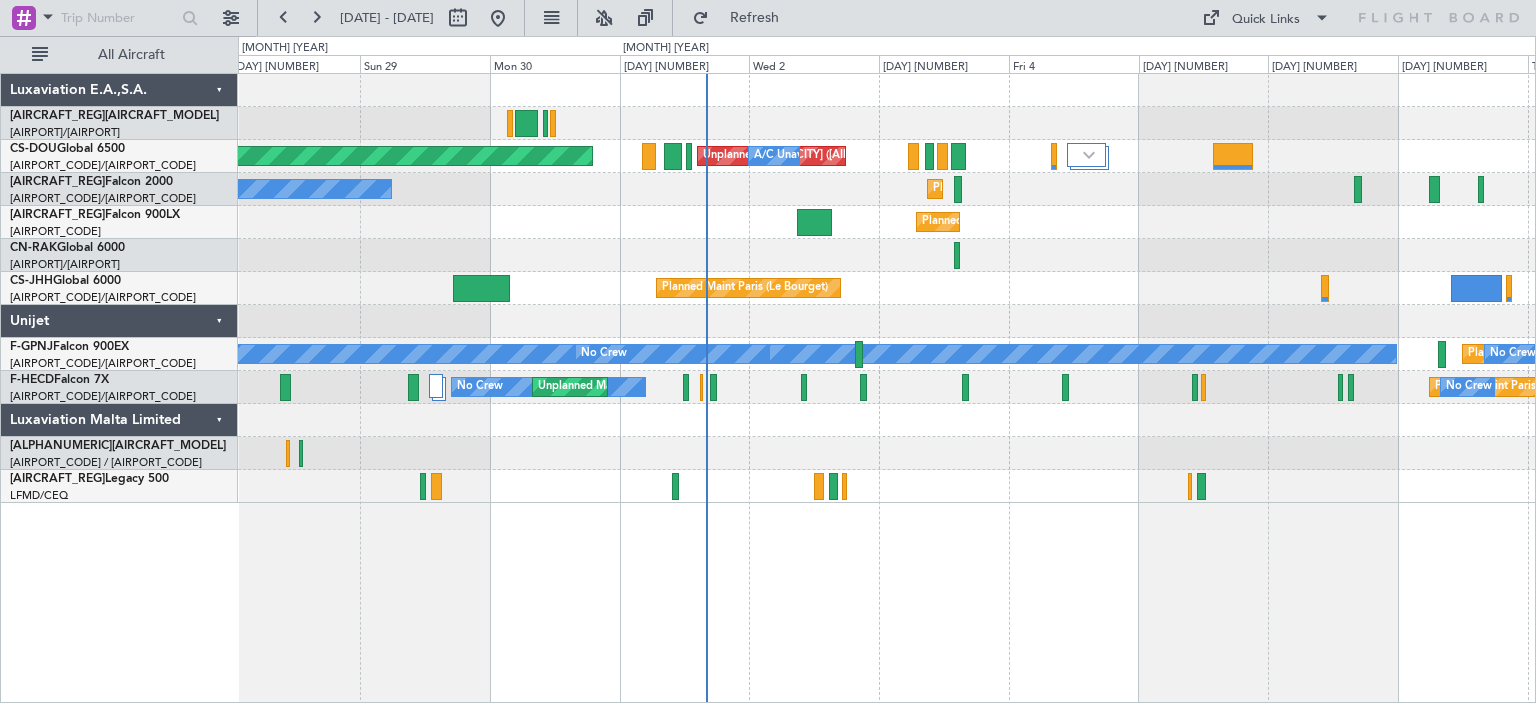 click on "Planned Maint [AIRPORT] ([AIRPORT_CODE])
Unplanned Maint [AIRPORT] ([AIRPORT_CODE])
A/CUnavailable
A/CUnavailable
Planned Maint [AIRPORT] ([AIRPORT_CODE])
No Crew
Planned Maint [CITY]
Planned Maint [AIRPORT] ([AIRPORT_CODE])
Planned Maint [AIRPORT] ([AIRPORT_CODE])
Planned Maint [AIRPORT] ([AIRPORT_CODE])
A/CUnavailable
No Crew
Planned Maint [AIRPORT] ([AIRPORT_CODE])
No Crew
No Crew
Unplanned Maint [AIRPORT] ([AIRPORT_CODE])
Planned Maint [AIRPORT] ([AIRPORT_CODE])
No Crew
Planned Maint [CITY] ([AIRPORT_CODE])" at bounding box center [886, 288] 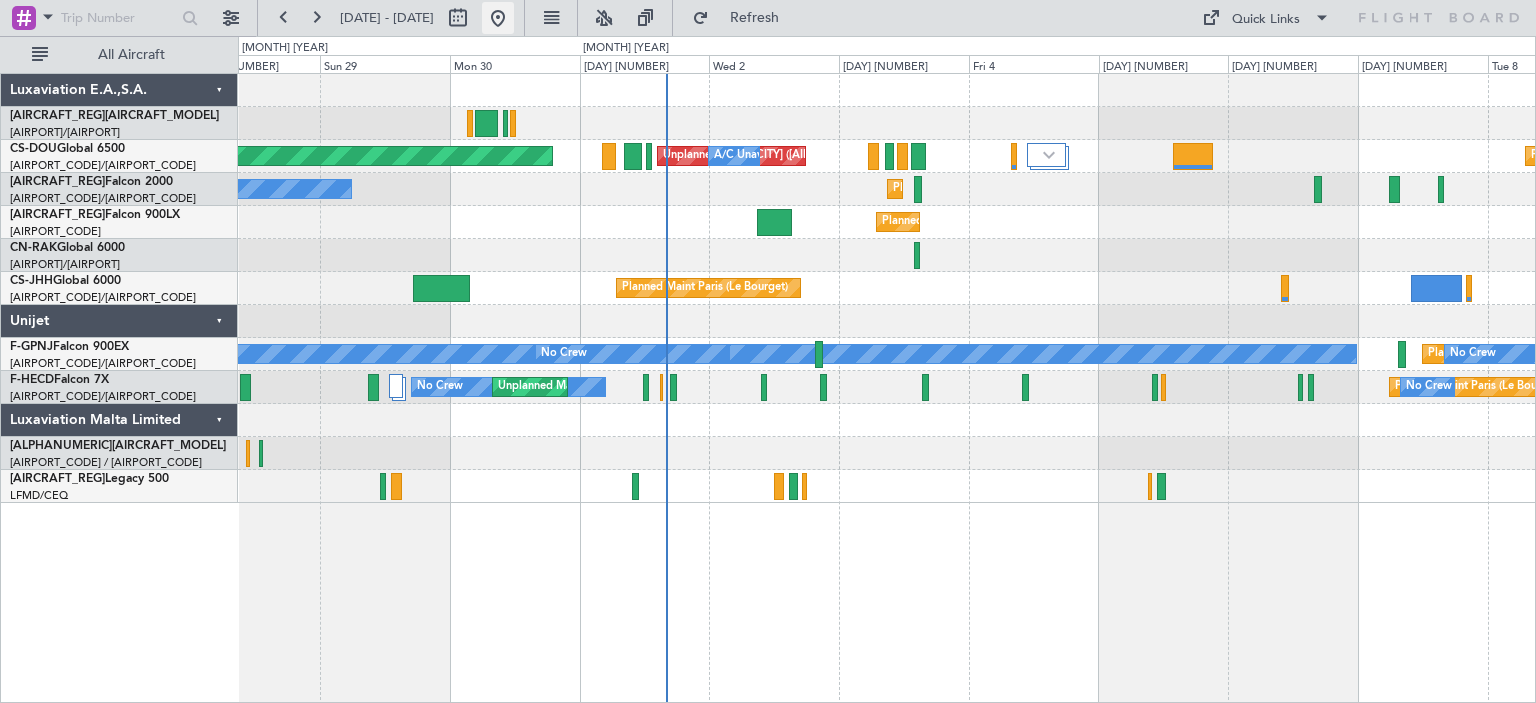 click at bounding box center [498, 18] 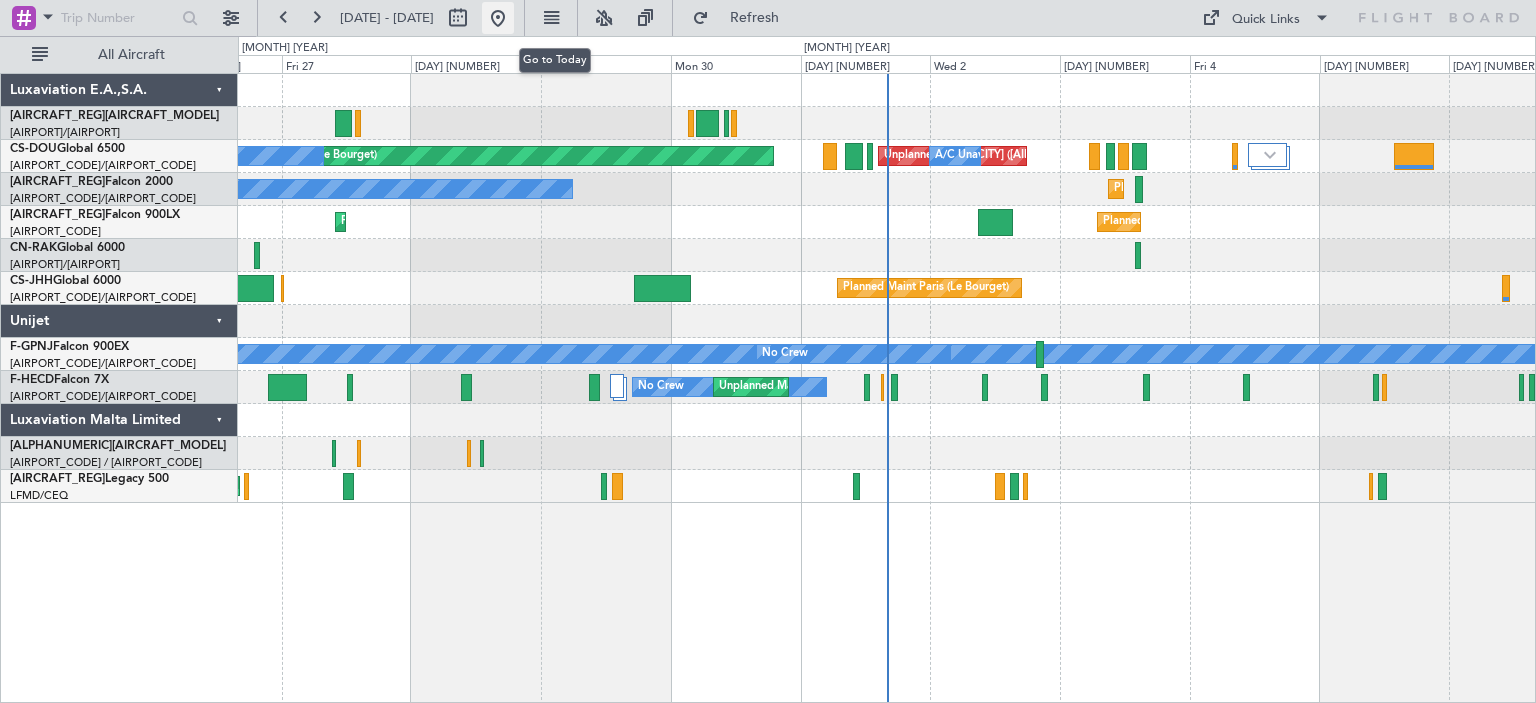click at bounding box center (498, 18) 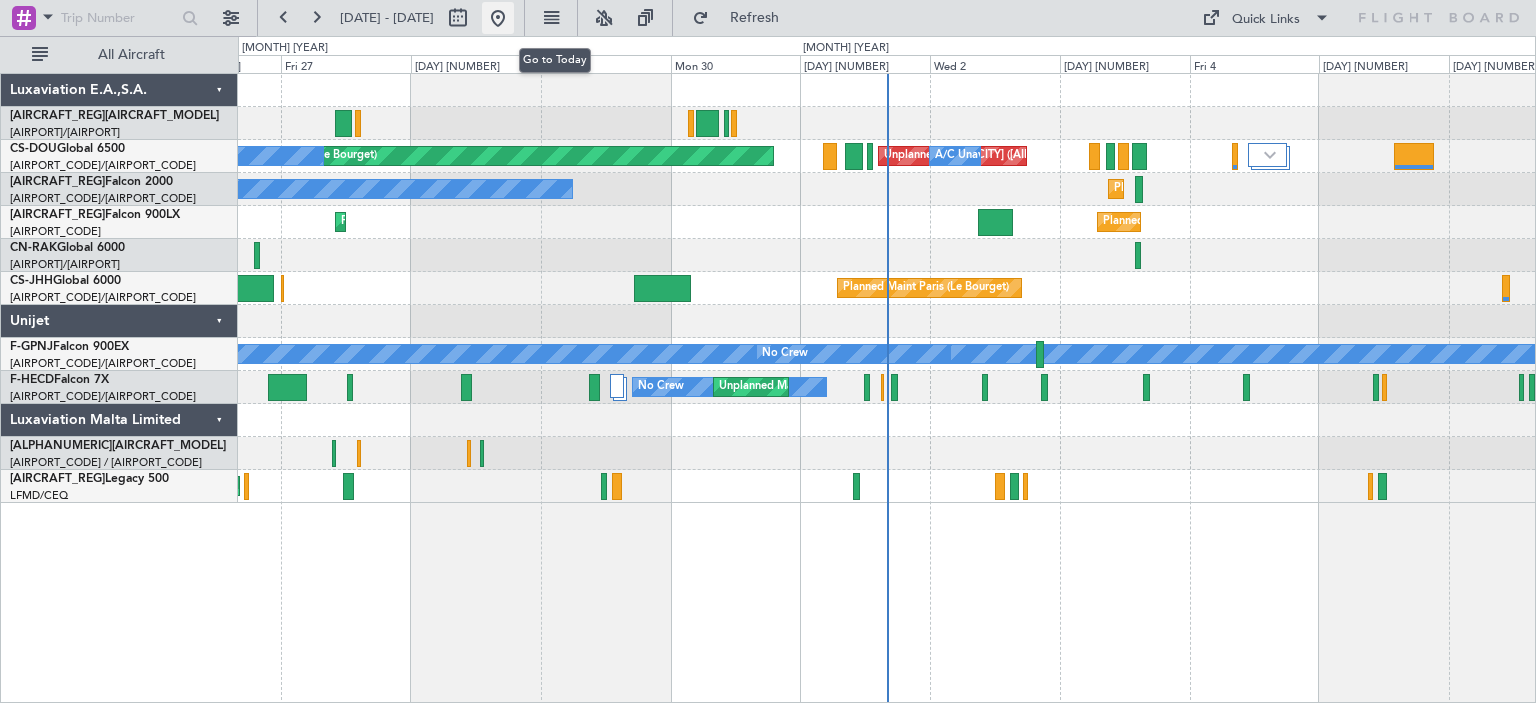 click at bounding box center [498, 18] 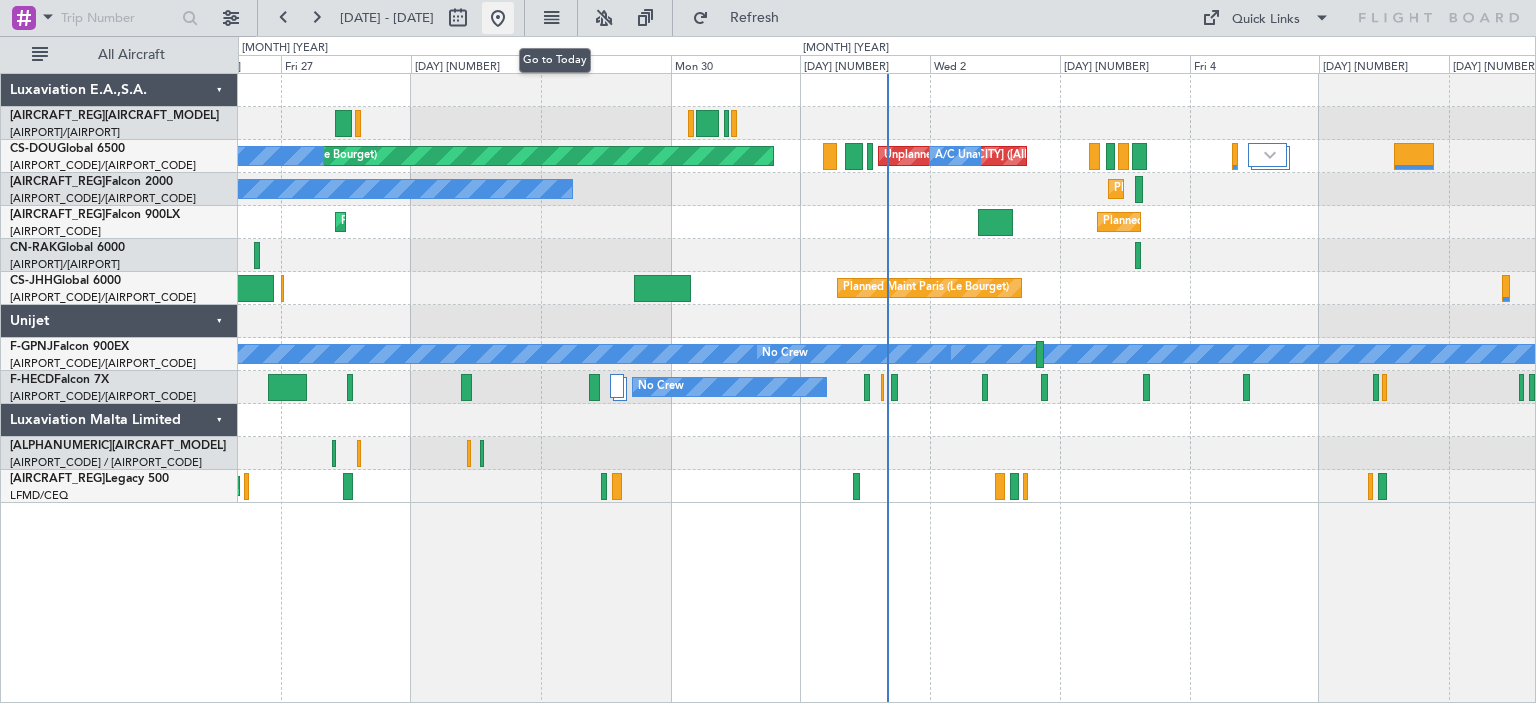 click at bounding box center (498, 18) 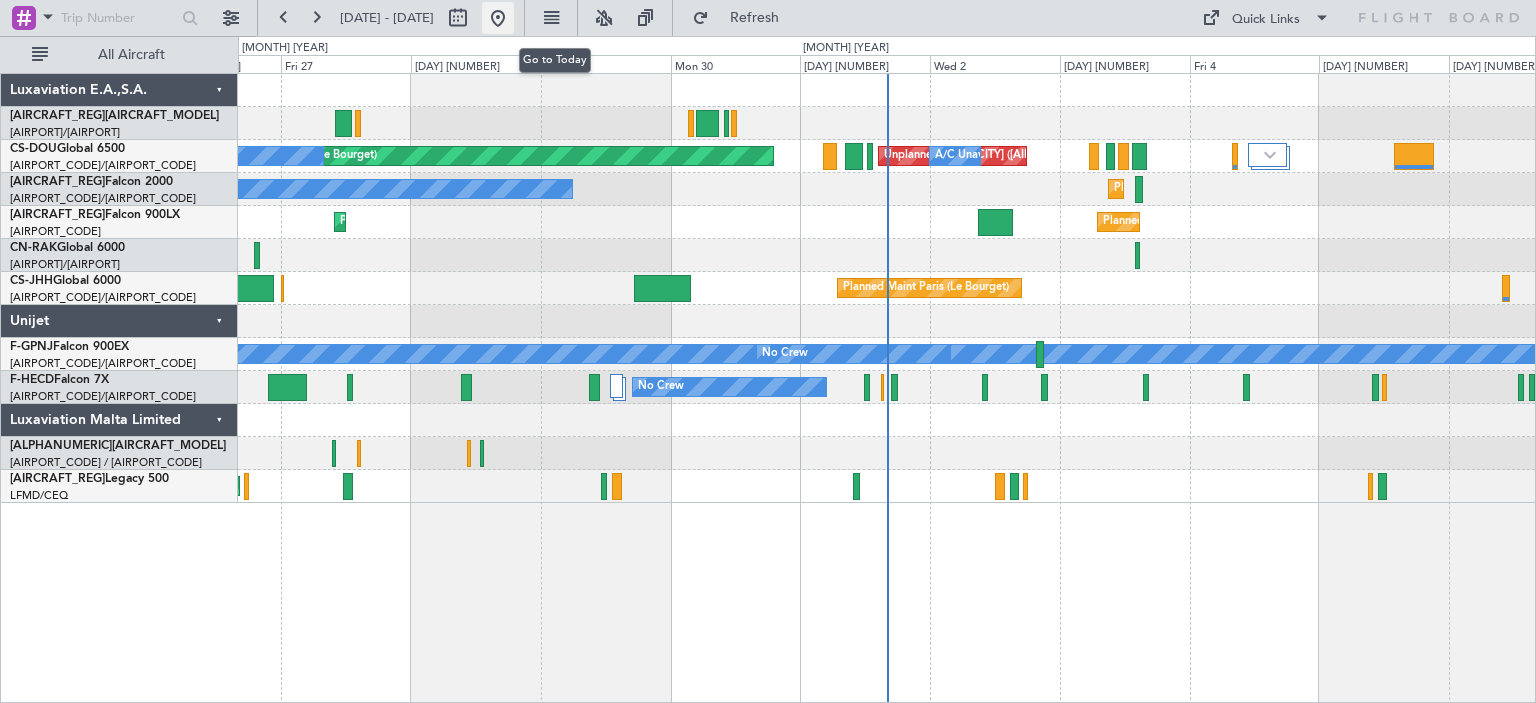 click at bounding box center [498, 18] 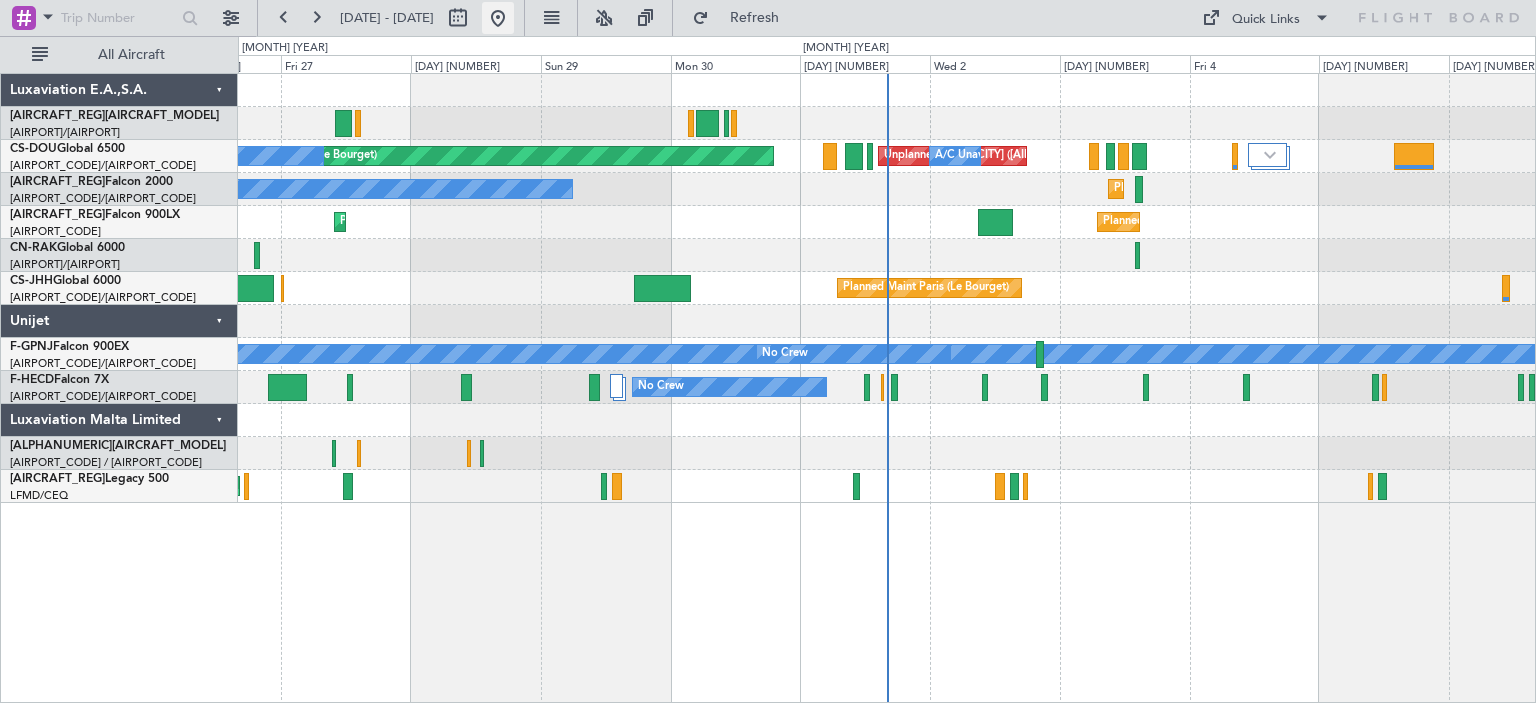 click at bounding box center [498, 18] 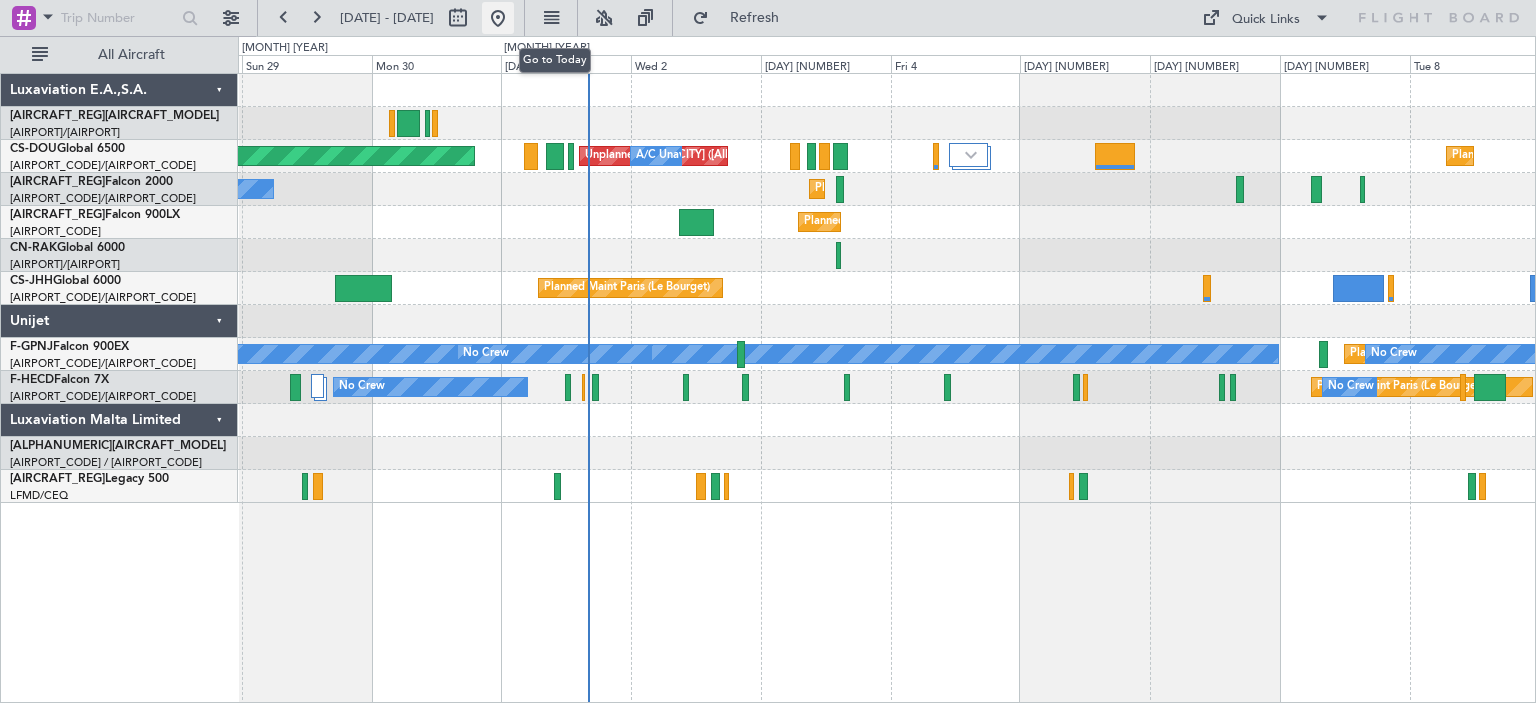 click at bounding box center (498, 18) 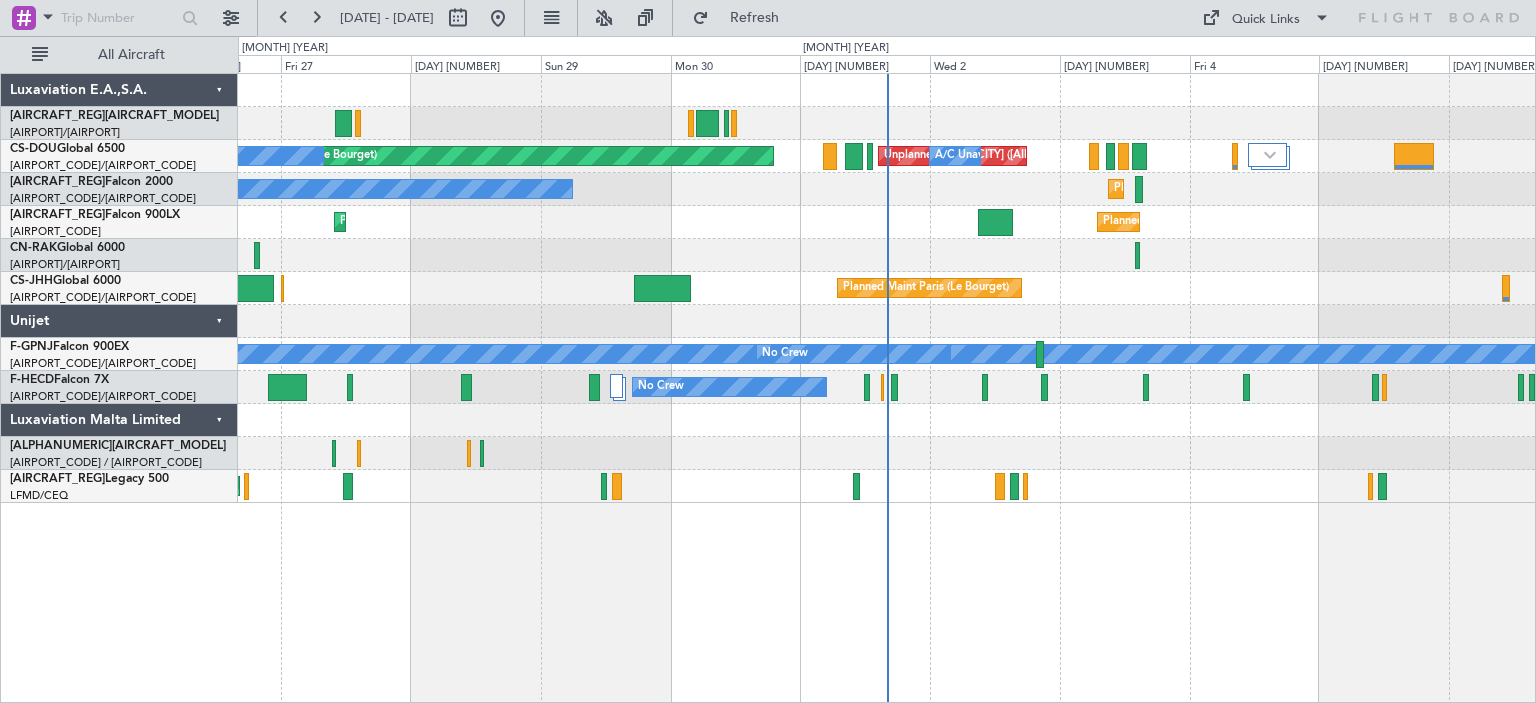 click at bounding box center (886, 453) 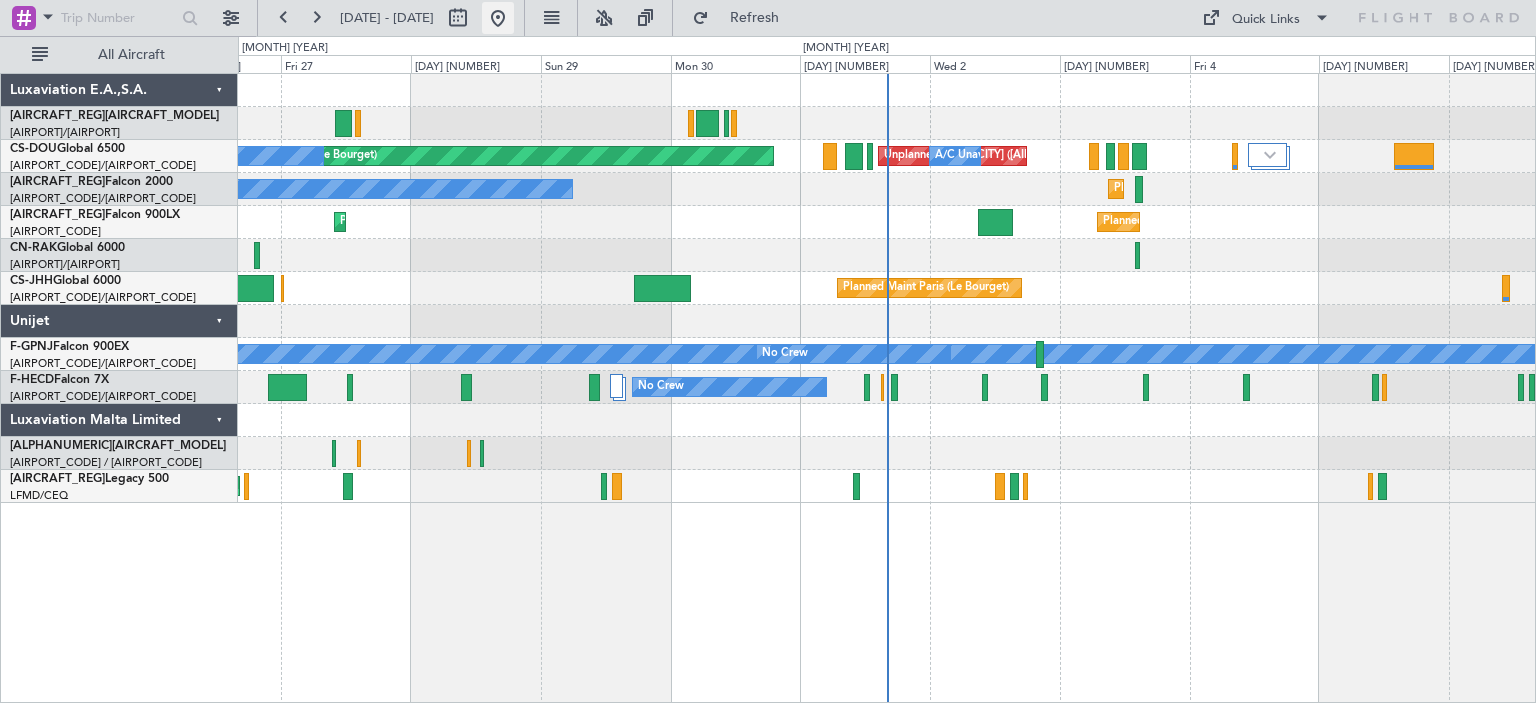 click at bounding box center (498, 18) 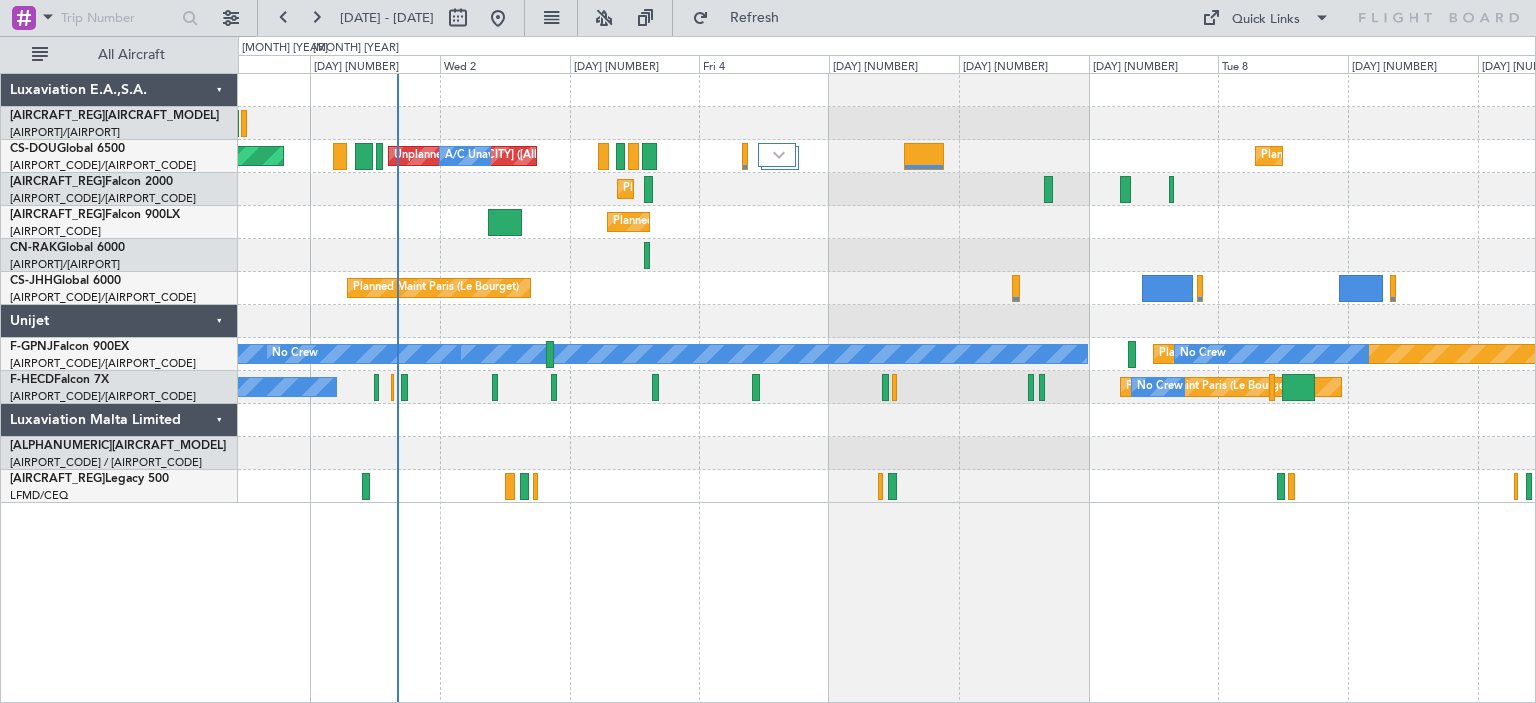 click on "Planned Maint [CITY] ([AIRPORT])
Unplanned Maint [CITY] ([AIRPORT])
A/C Unavailable
Planned Maint [CITY] ([AIRPORT])
Planned Maint [CITY] ([AIRPORT])
Planned Maint [CITY] ([AIRPORT])
A/C Unavailable
No Crew
Planned Maint [CITY] ([AIRPORT])
No Crew
Unplanned Maint [CITY] ([AIRPORT])
No Crew
Planned Maint [CITY] ([AIRPORT])
No Crew
No Crew" at bounding box center [886, 288] 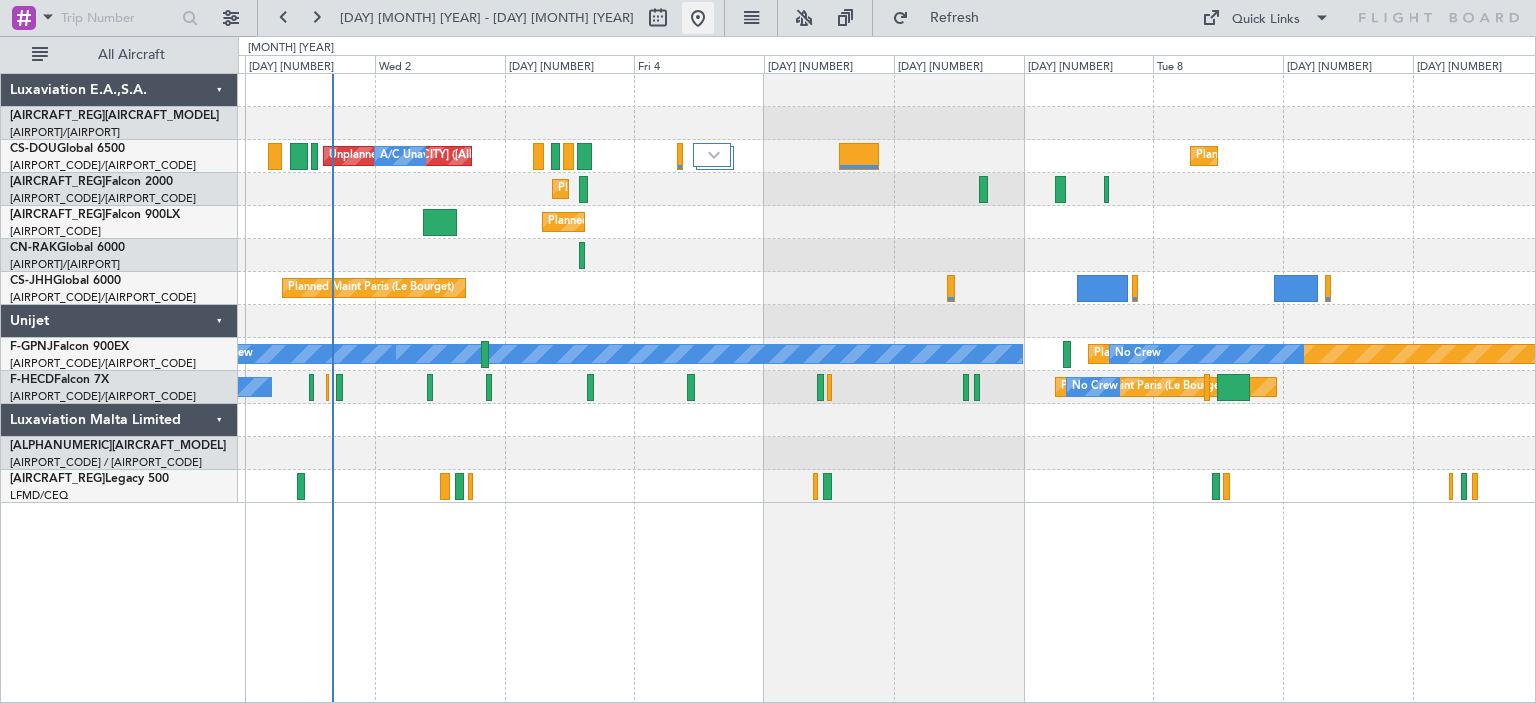 click at bounding box center [698, 18] 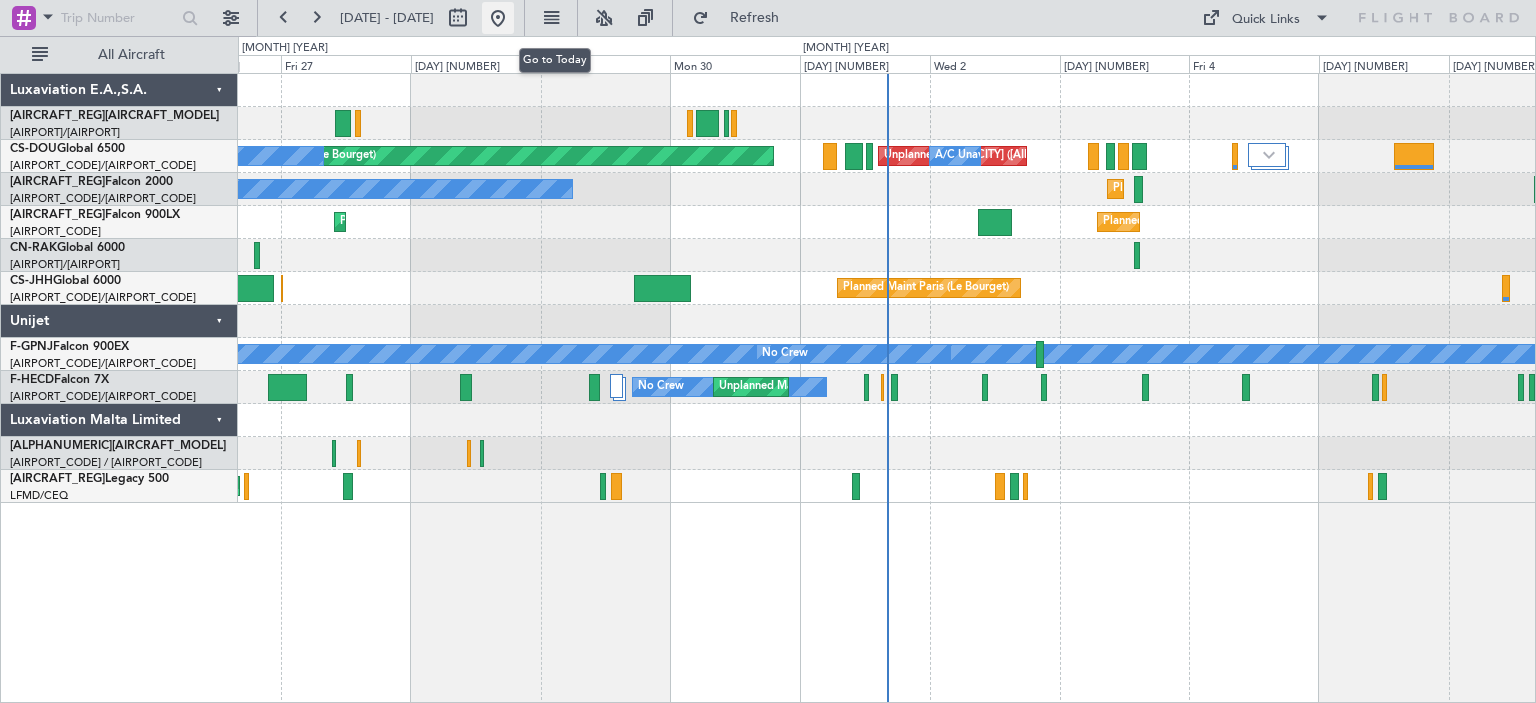 click at bounding box center (498, 18) 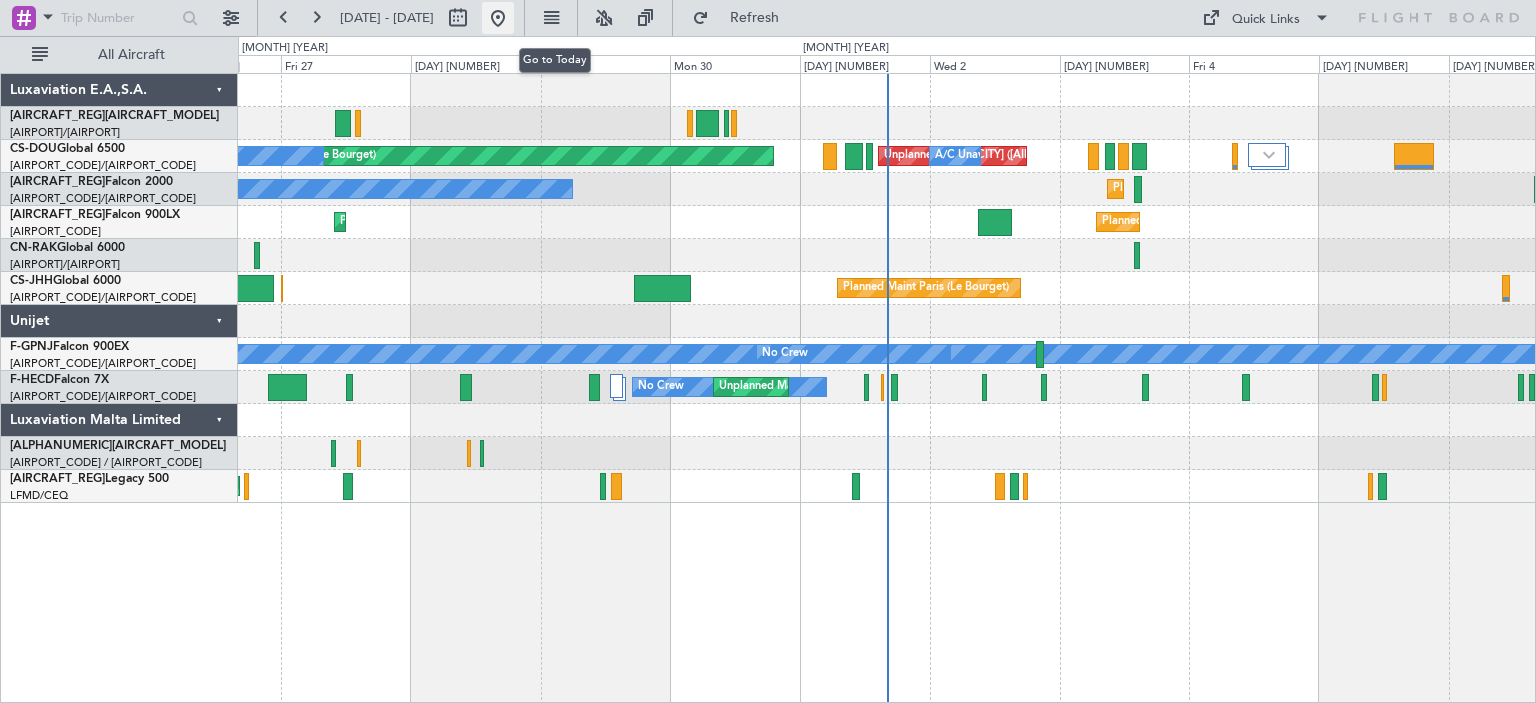 click at bounding box center (498, 18) 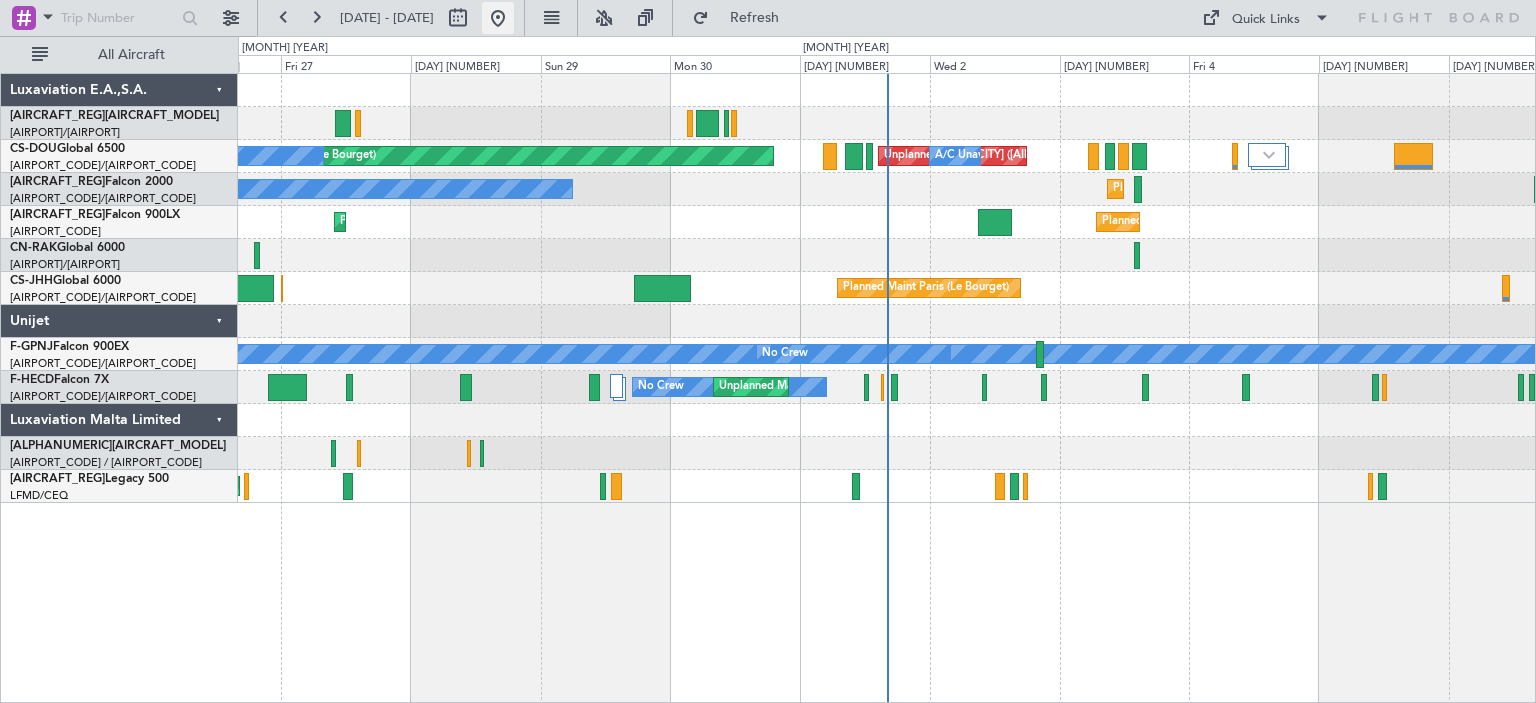 click at bounding box center (498, 18) 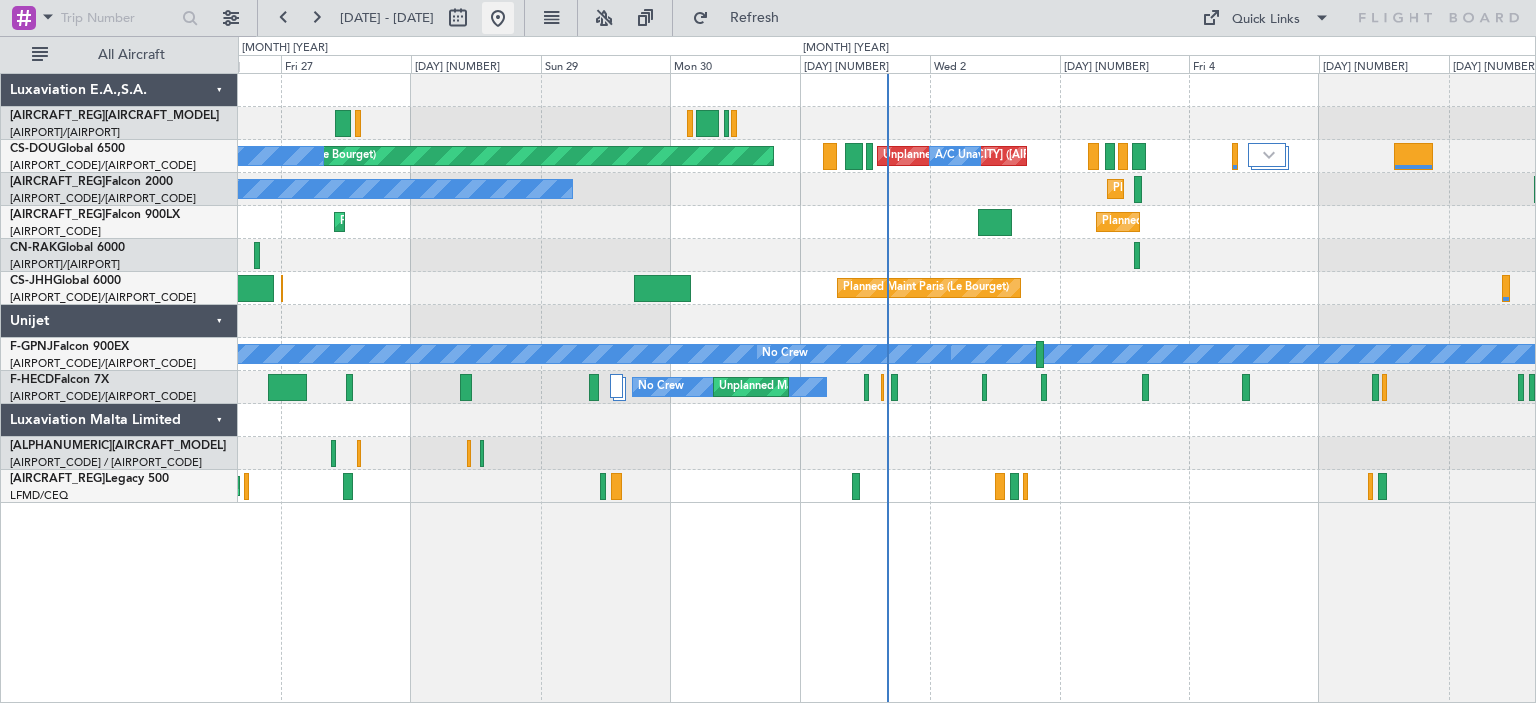 click at bounding box center (498, 18) 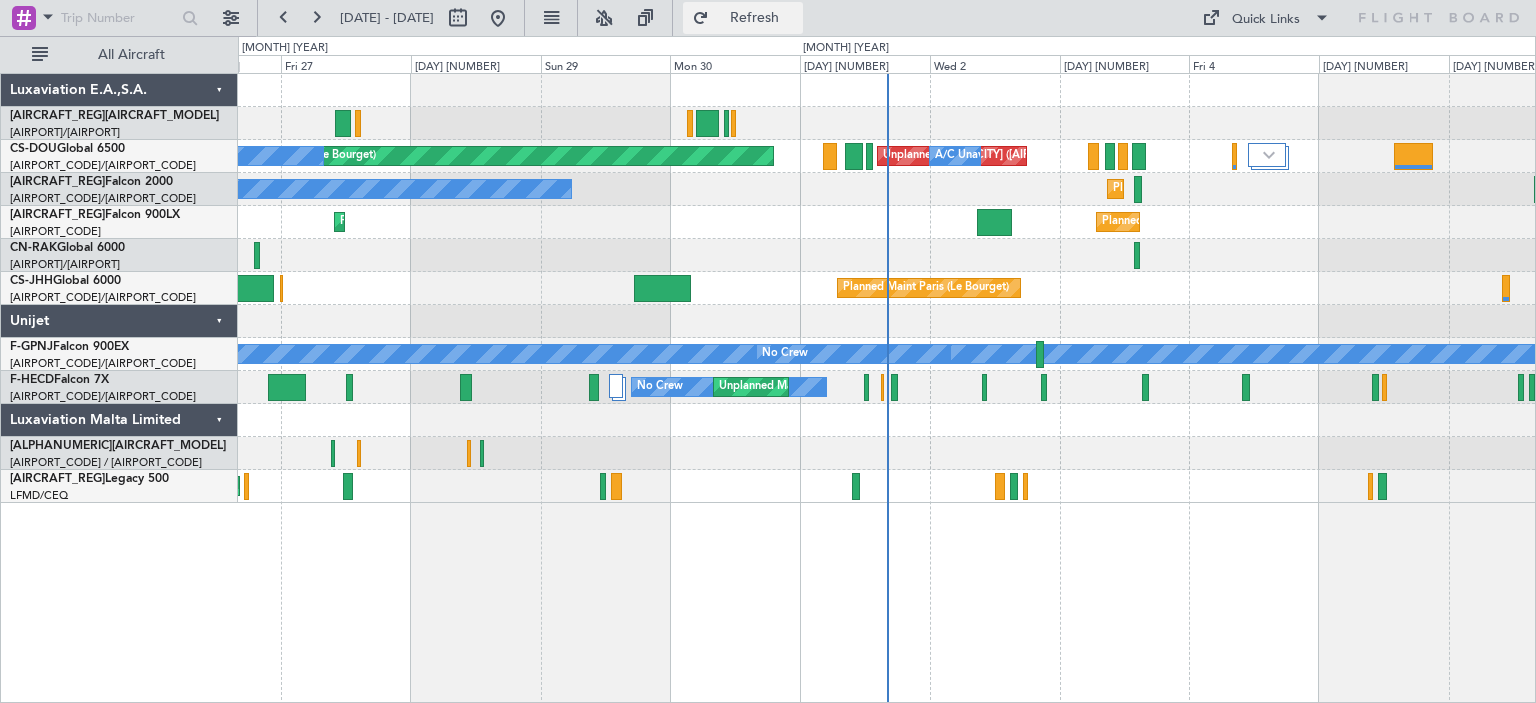 click on "Refresh" at bounding box center [755, 18] 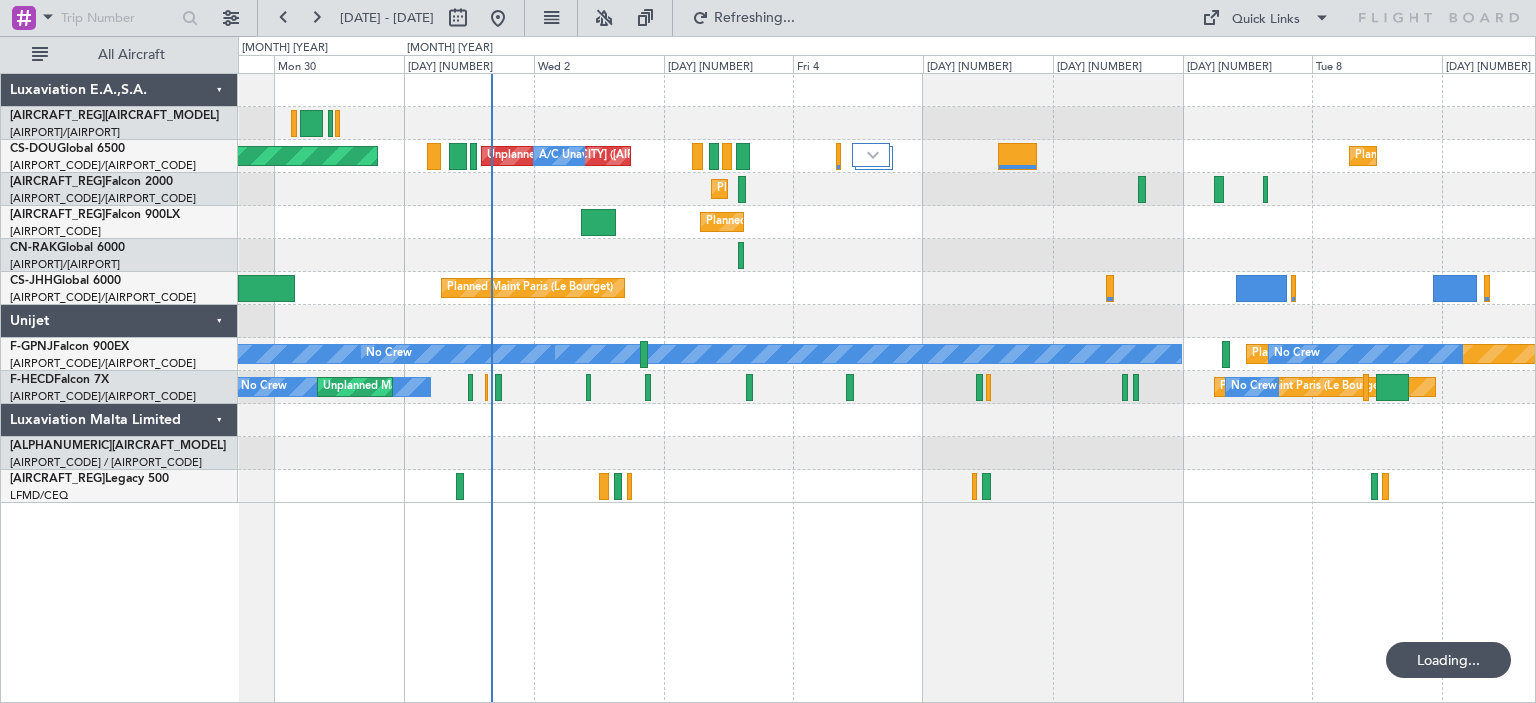 click on "Unplanned Maint [AIRPORT] ([AIRPORT_CODE])
A/CUnavailable
Planned Maint [AIRPORT] ([AIRPORT_CODE])
Planned Maint [AIRPORT] ([AIRPORT_CODE])
A/CUnavailable
Planned Maint [CITY]
No Crew
Planned Maint [AIRPORT] ([AIRPORT_CODE])
Planned Maint [AIRPORT] ([AIRPORT_CODE])
Planned Maint [AIRPORT] ([AIRPORT_CODE])
A/CUnavailable
No Crew
Planned Maint [AIRPORT] ([AIRPORT_CODE])
No Crew
No Crew
Unplanned Maint [AIRPORT] ([AIRPORT_CODE])
Planned Maint [AIRPORT] ([AIRPORT_CODE])
No Crew
No Crew" at bounding box center [886, 288] 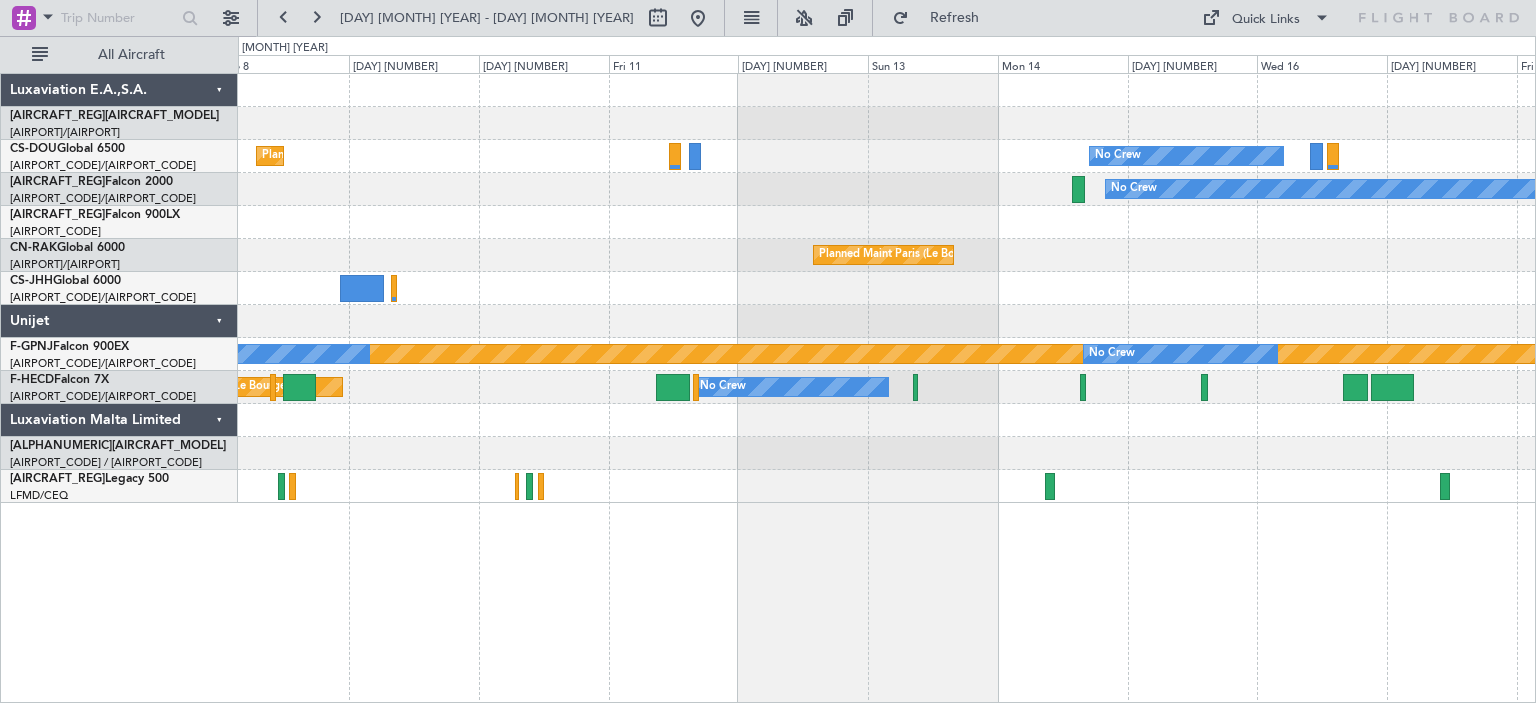 click on "Planned Maint [CITY] ([AIRPORT])
No Crew
No Crew
Planned Maint [CITY] ([AIRPORT])
Planned Maint [CITY] ([AIRPORT])
No Crew
No Crew
A/CUnavailable
Planned Maint [CITY] ([AIRPORT])
No Crew
No Crew" at bounding box center (886, 288) 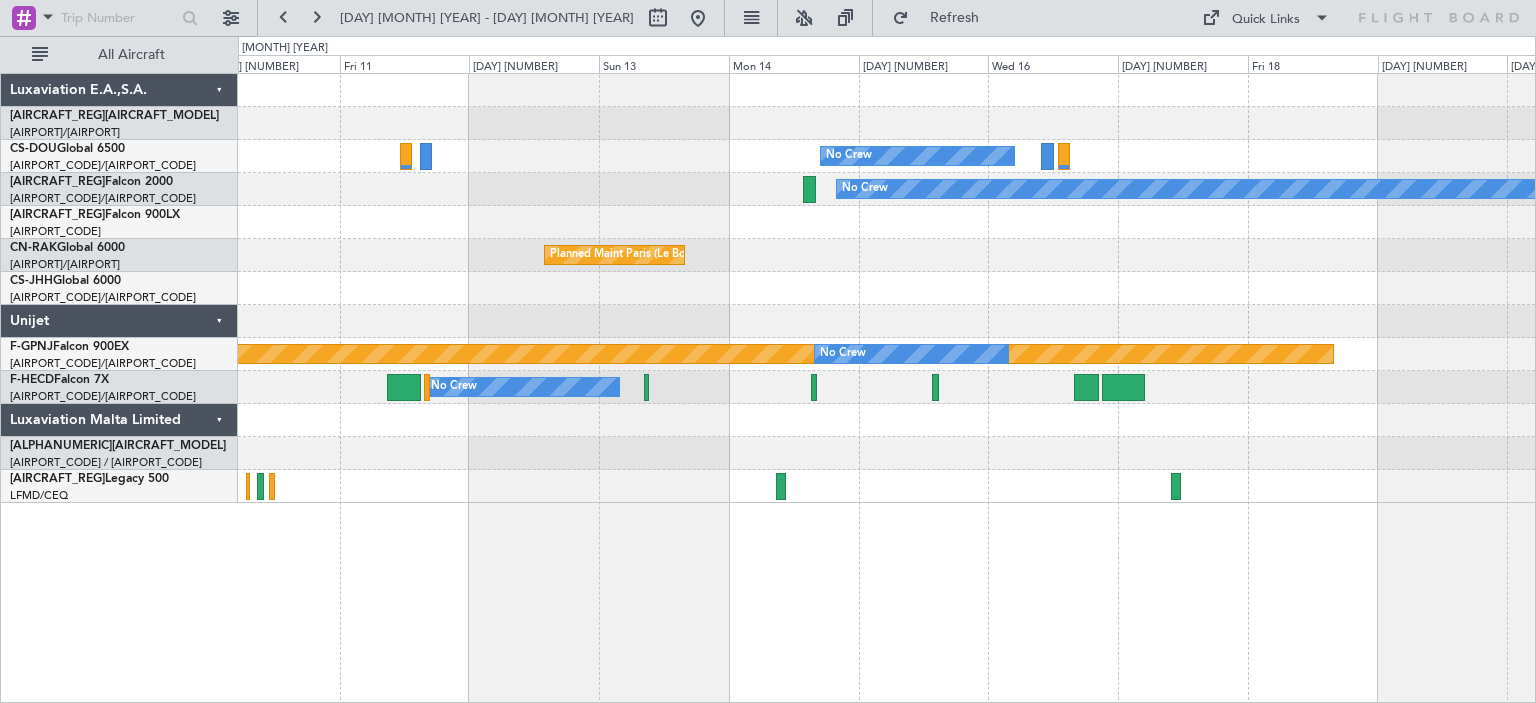 click at bounding box center [886, 222] 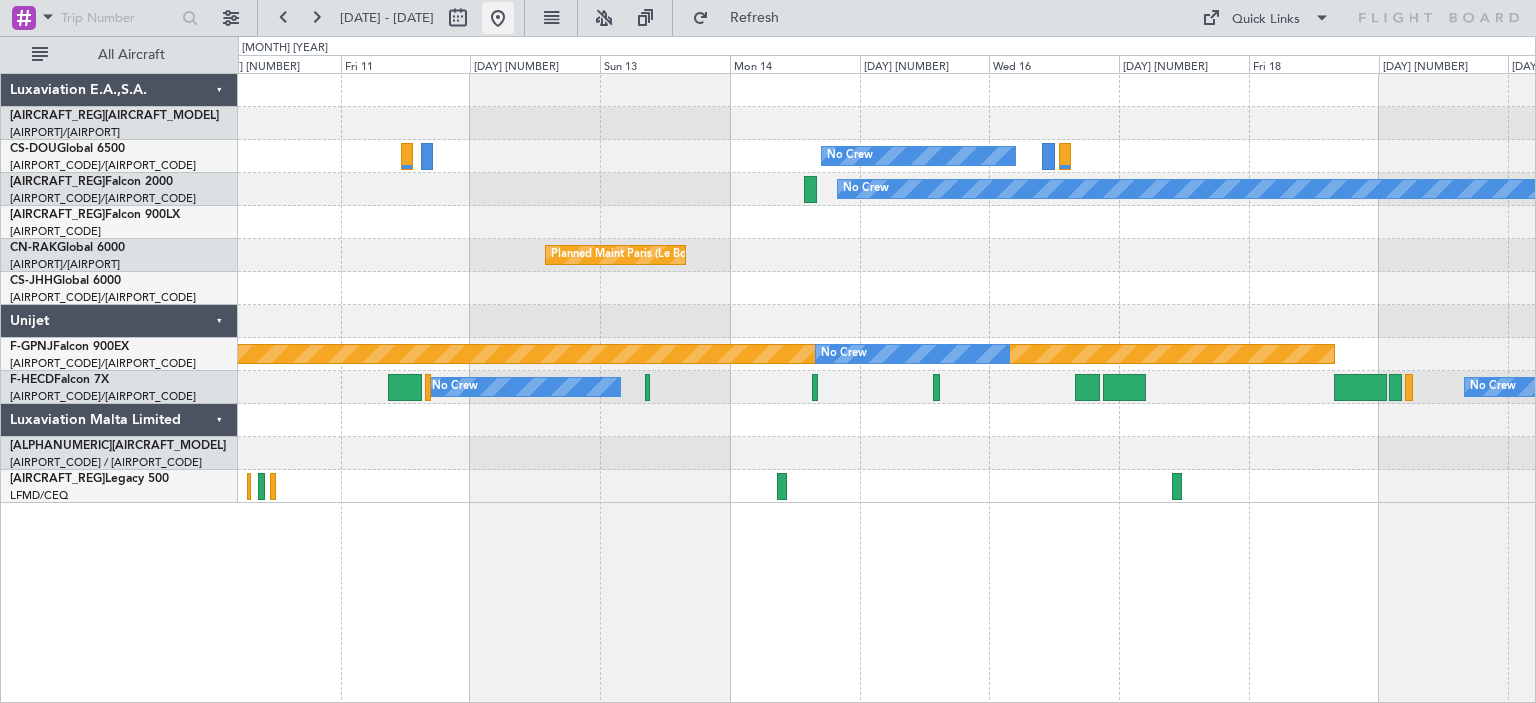 click at bounding box center (498, 18) 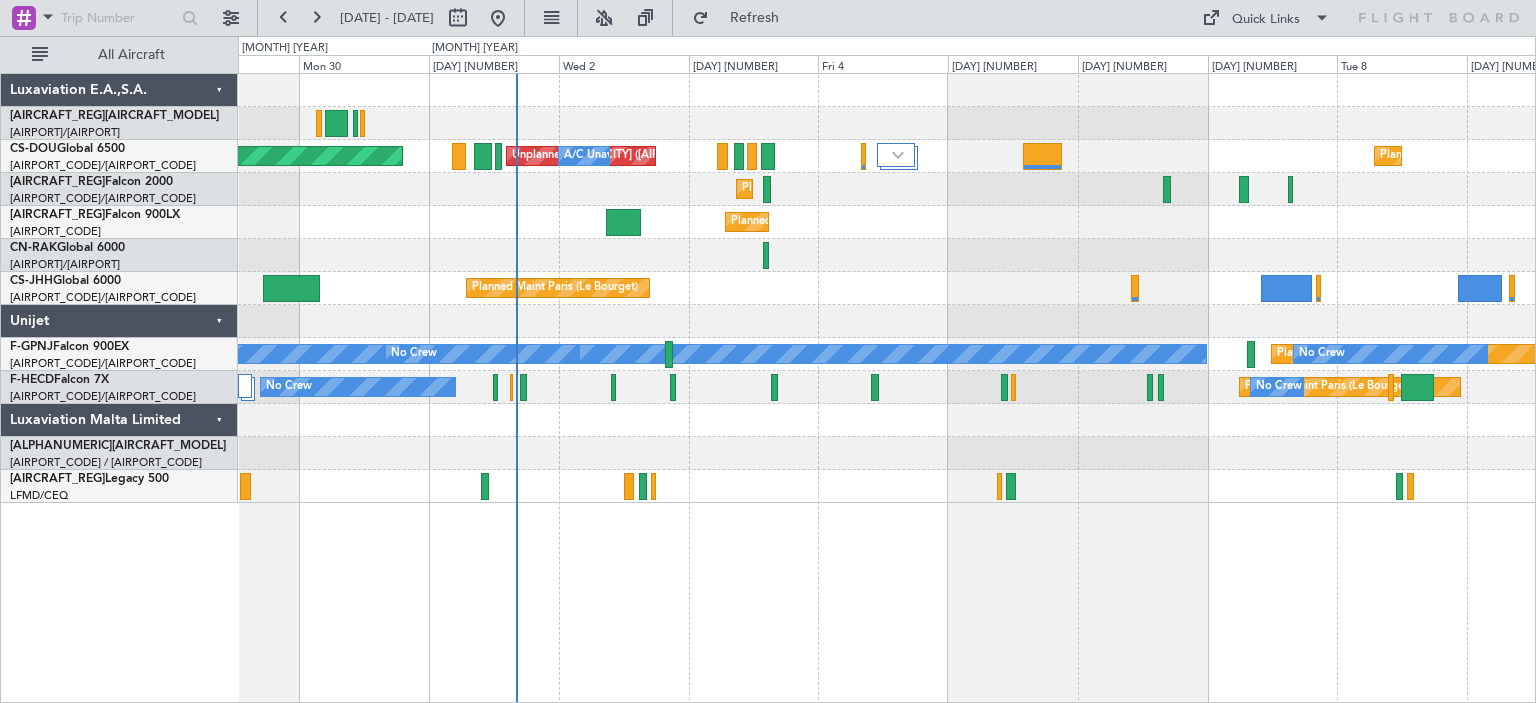 click on "Planned Maint [CITY] ([AIRPORT])
Unplanned Maint [CITY] ([AIRPORT])
A/C Unavailable
Planned Maint [CITY] ([AIRPORT])
A/C Unavailable
Planned Maint [CITY] ([AIRPORT])
No Crew
Planned Maint [CITY] ([AIRPORT])
Planned Maint [CITY] ([AIRPORT])
Planned Maint [CITY] ([AIRPORT])
A/C Unavailable
No Crew
Planned Maint [CITY] ([AIRPORT])
No Crew
Unplanned Maint [CITY] ([AIRPORT])
No Crew
Planned Maint [CITY] ([AIRPORT])
No Crew
No Crew" at bounding box center (886, 288) 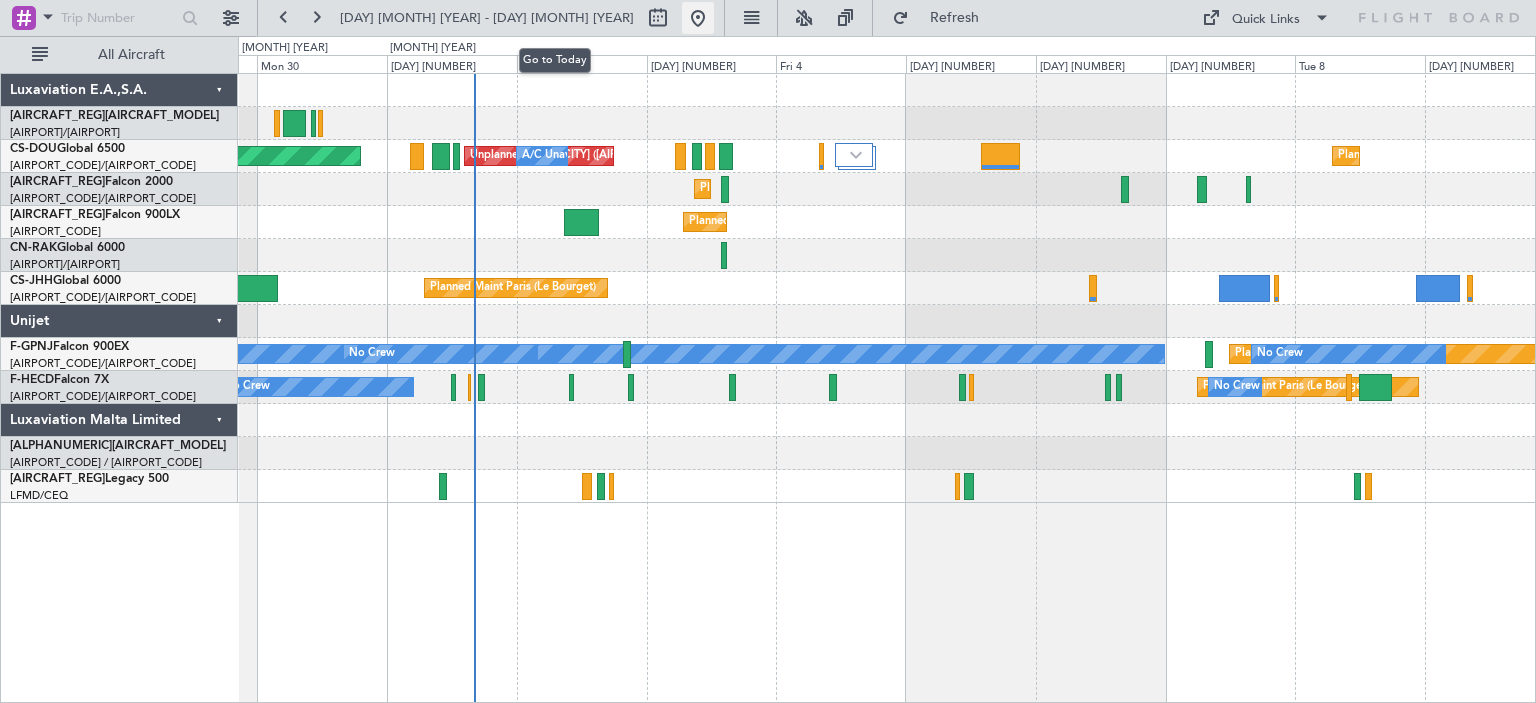 click at bounding box center [698, 18] 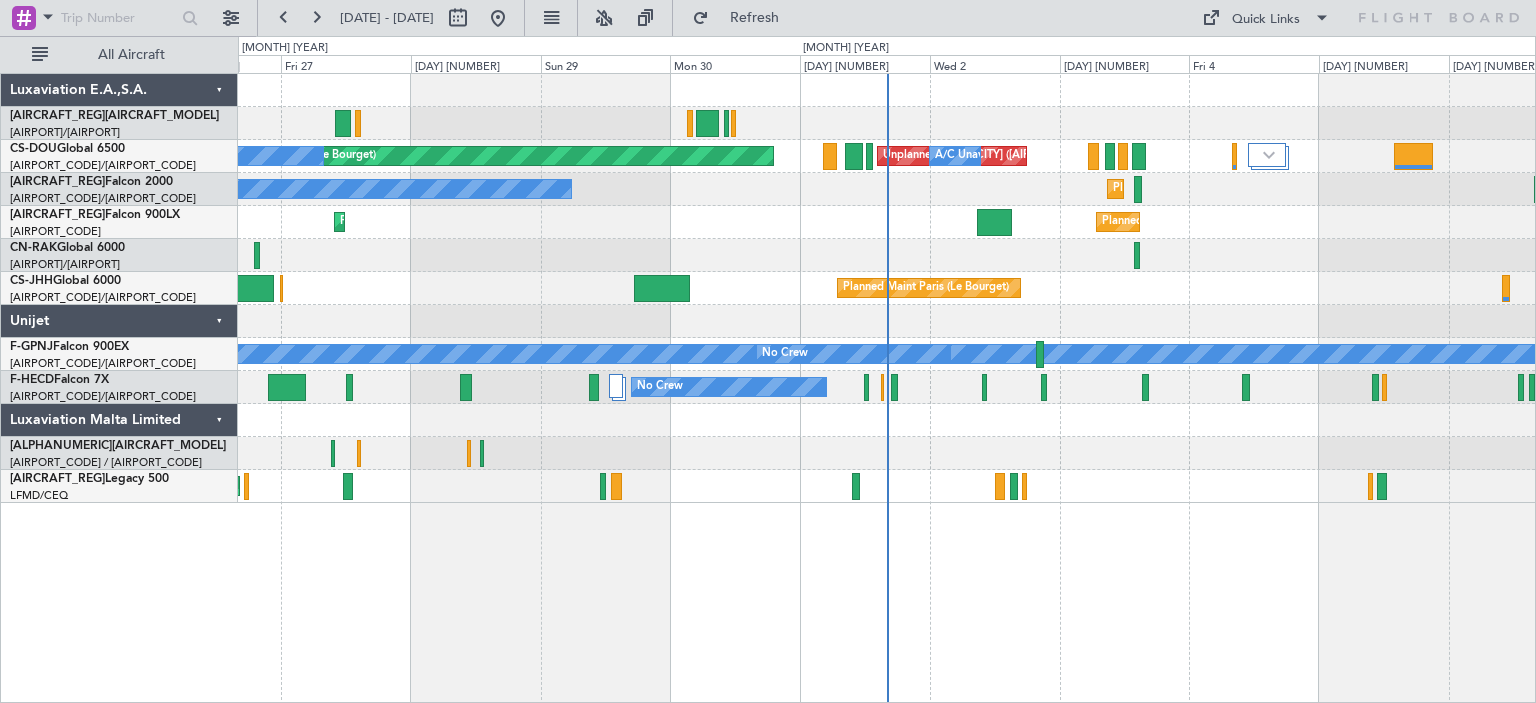 click on "Planned Maint [AIRPORT] ([AIRPORT_CODE])
Planned Maint [AIRPORT] ([AIRPORT_CODE])" at bounding box center (886, 222) 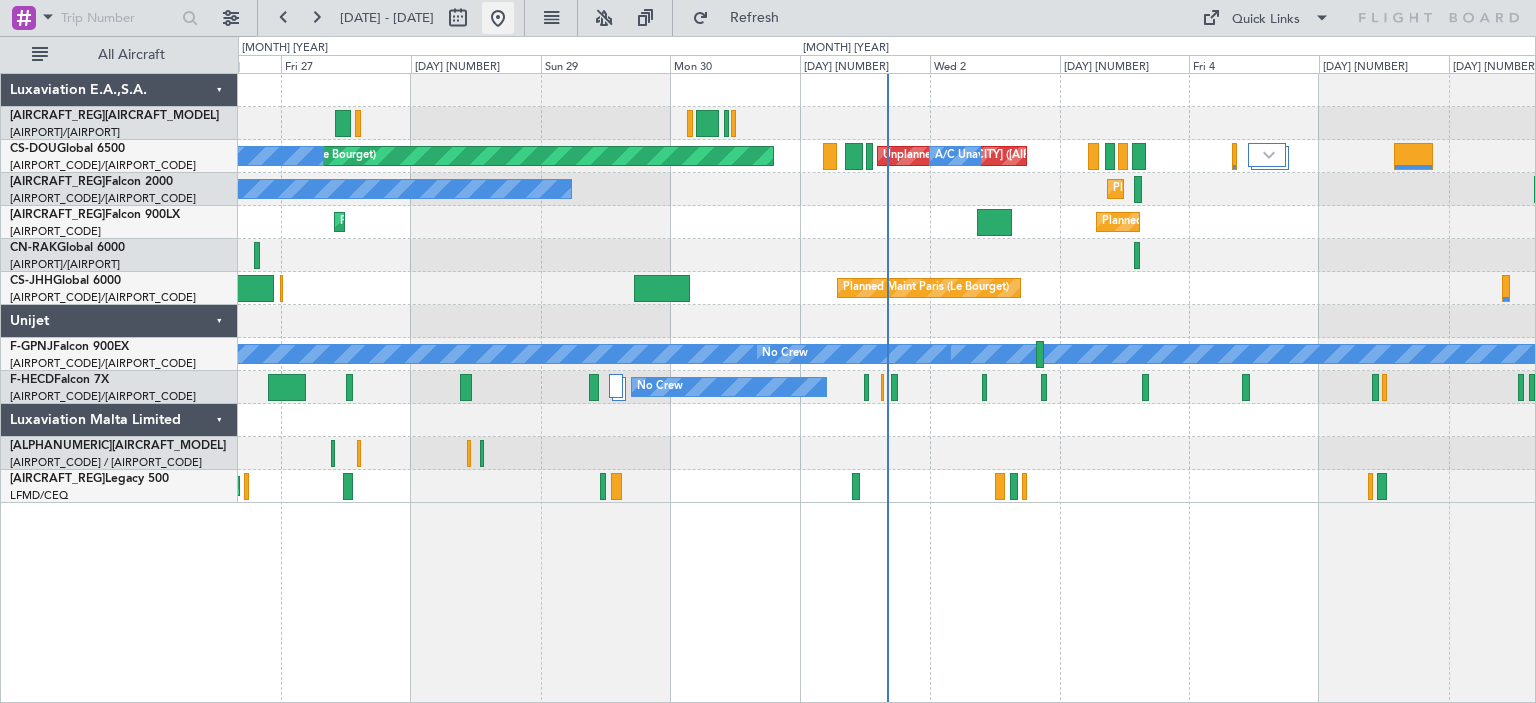 click at bounding box center (498, 18) 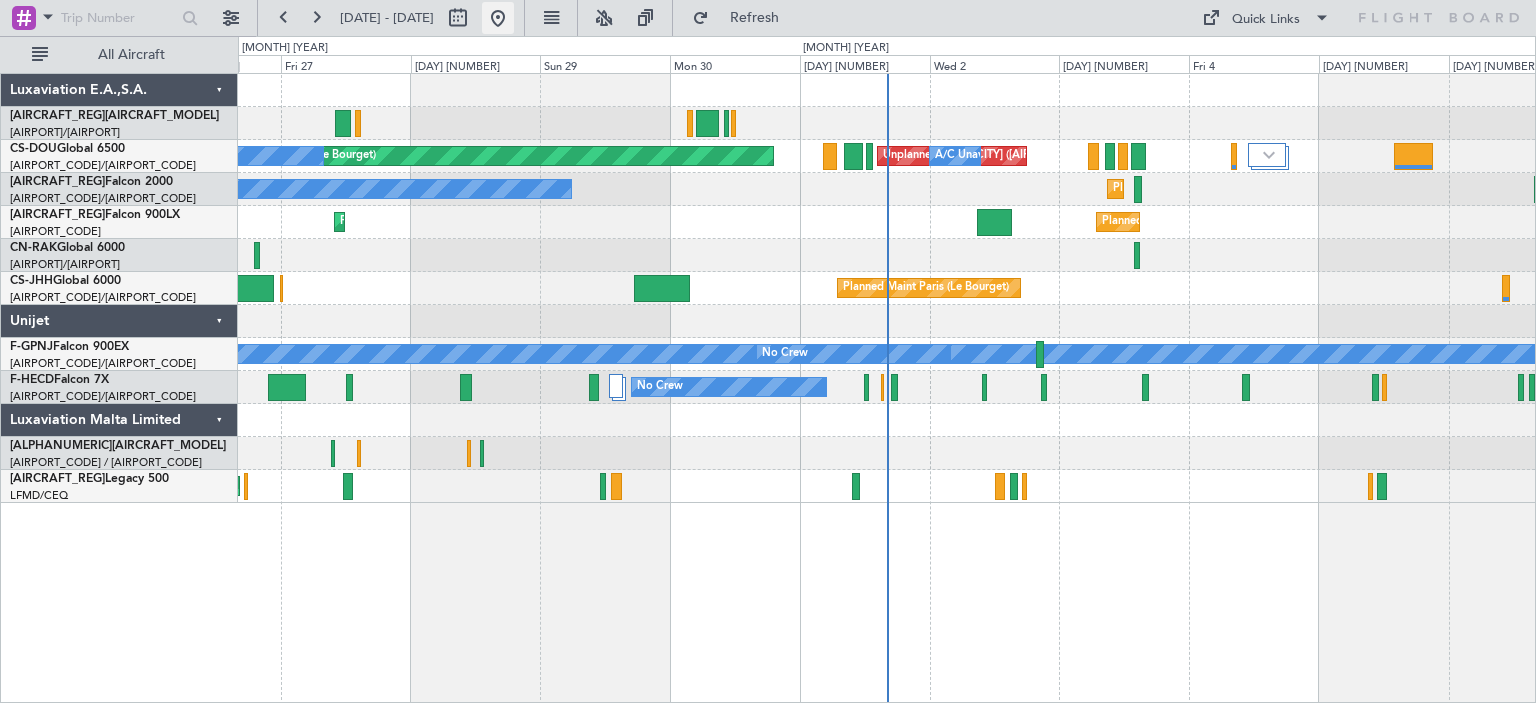 click at bounding box center [498, 18] 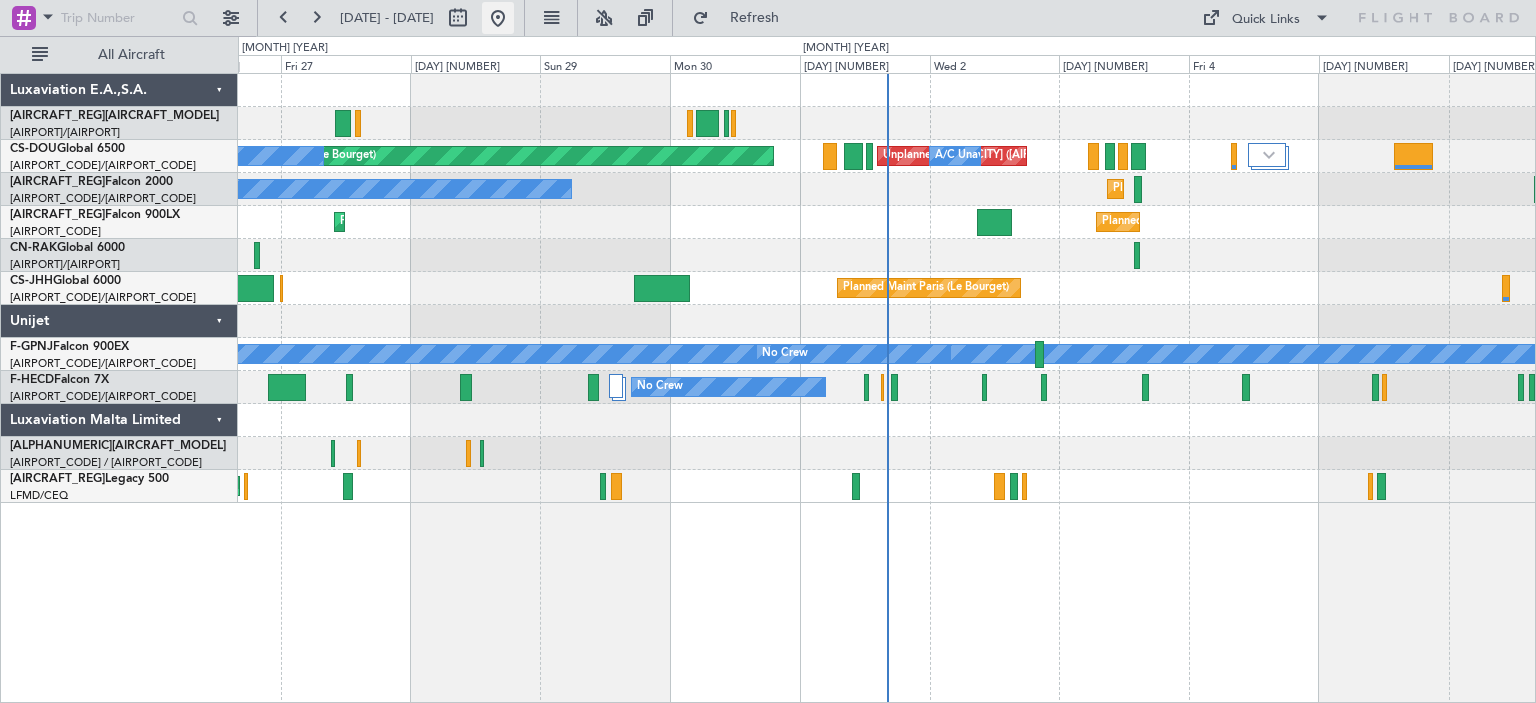click at bounding box center (498, 18) 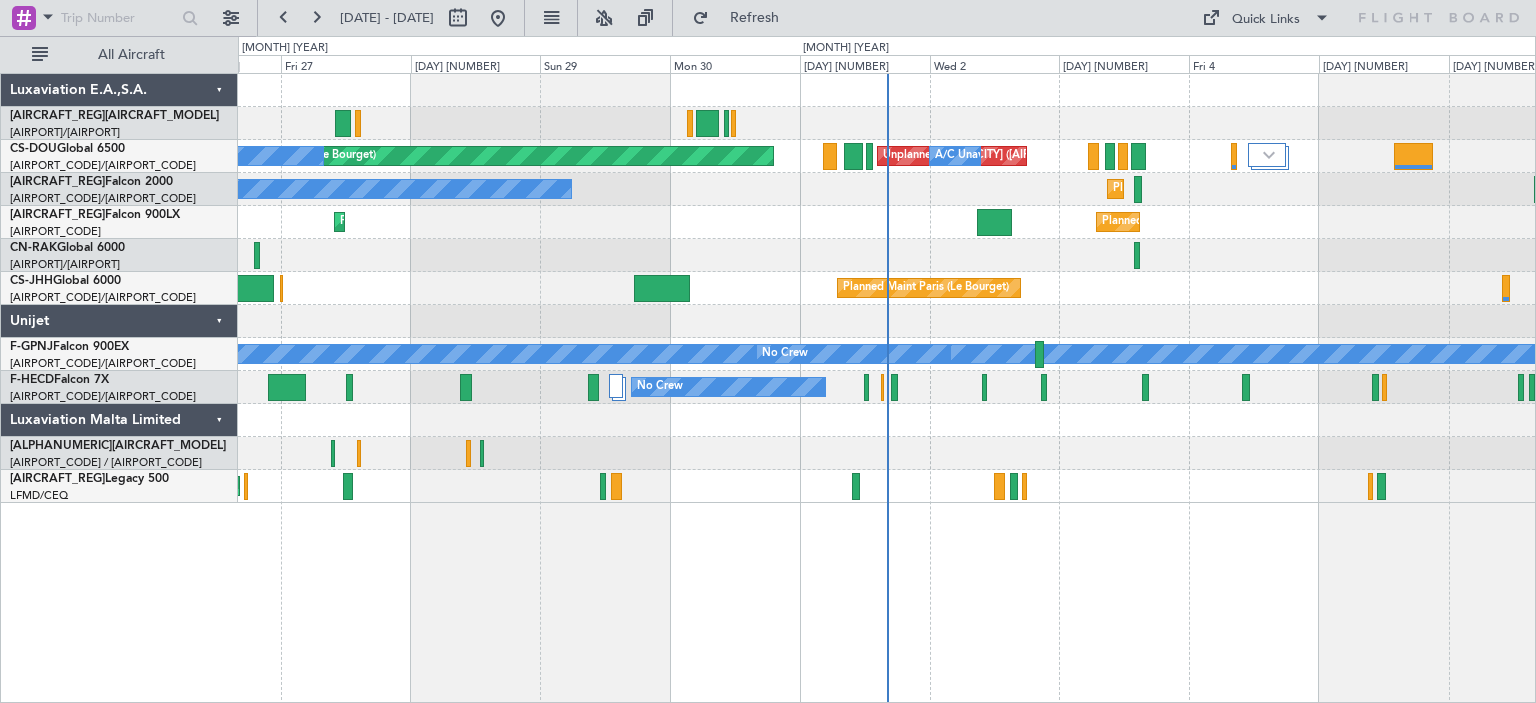 click on "Planned Maint [AIRPORT] ([AIRPORT_CODE])
Planned Maint [AIRPORT] ([AIRPORT_CODE])" at bounding box center (886, 222) 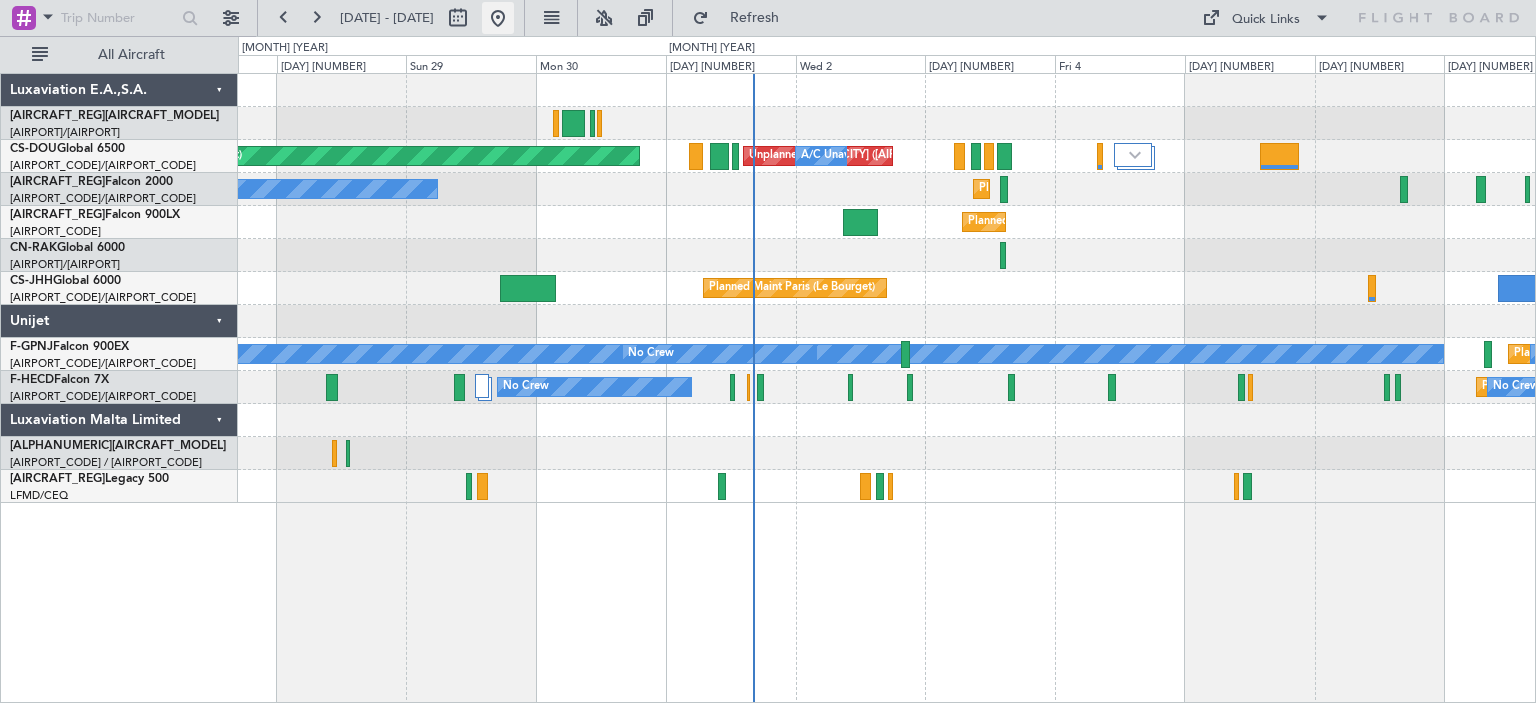 click at bounding box center [498, 18] 